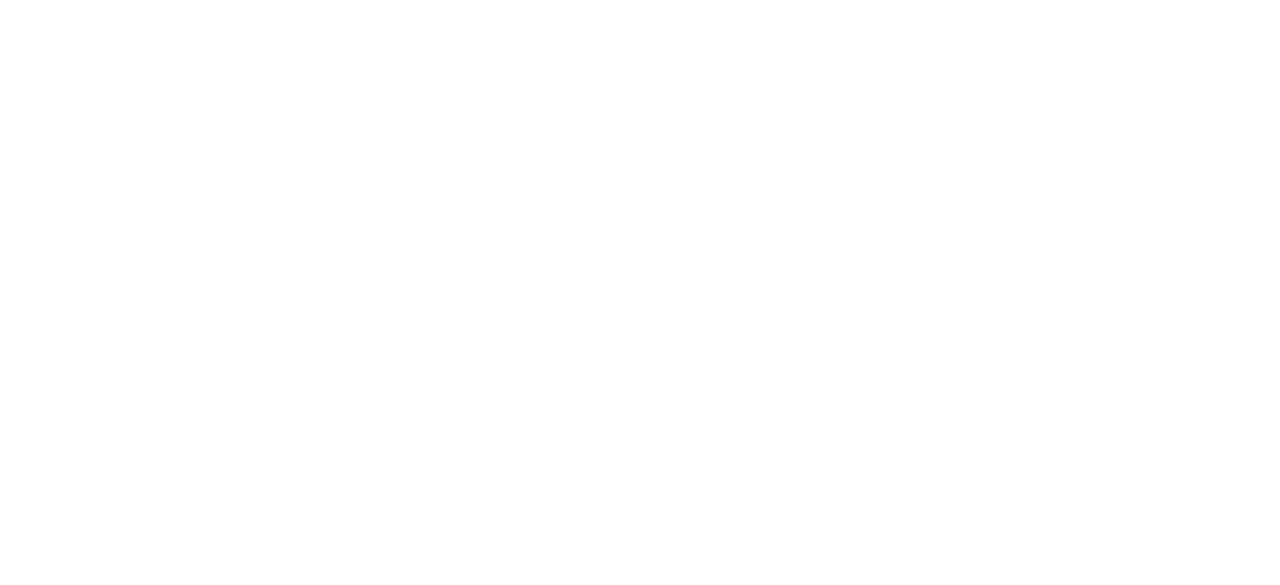 scroll, scrollTop: 0, scrollLeft: 0, axis: both 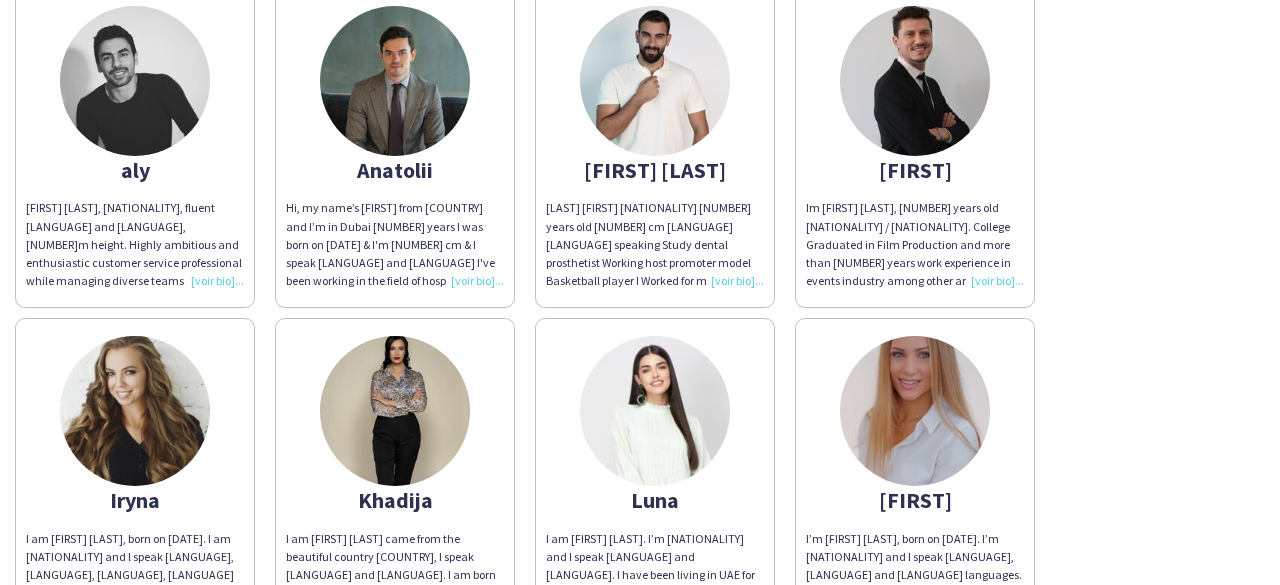 click on "Im [FIRST] [LAST], [NUMBER] years old [NATIONALITY] / [NATIONALITY].
College Graduated in Film Production and more than [NUMBER] years work experience in events industry among other areas like Tavel and Tourism, Flight Attendant, Hospitality, Events Planner, Film Production and Sales.
As a dedicated and versatile professional with a proven track record of delivering exceptional results, I bring a blend of skills, experience, and passion that make me a strong fit for your team." 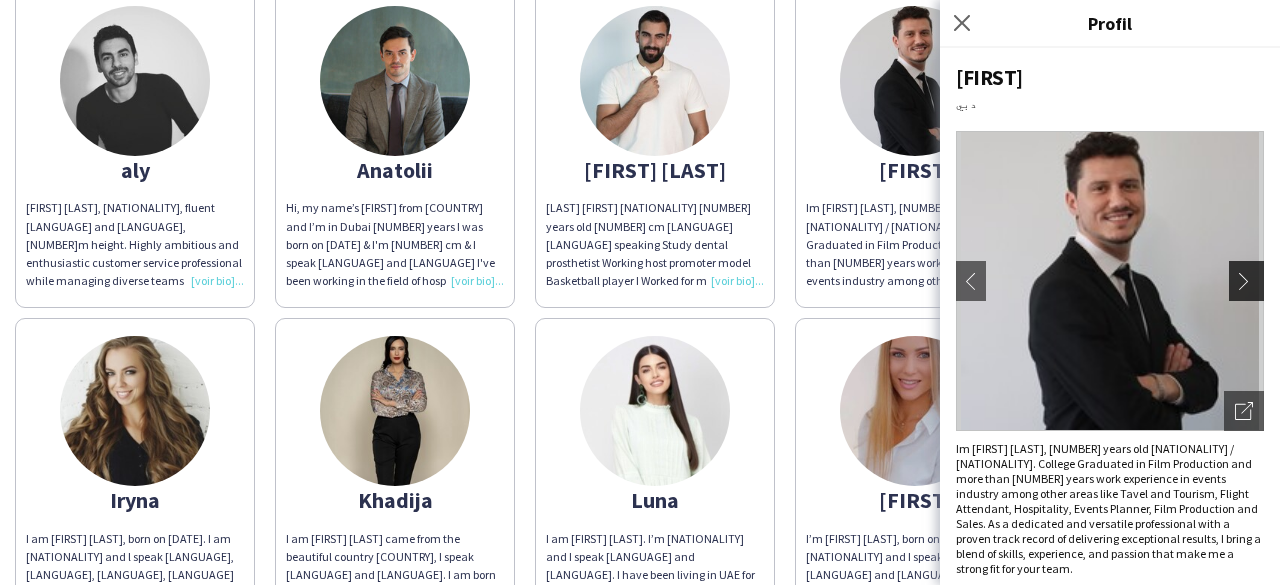 click on "chevron-right" 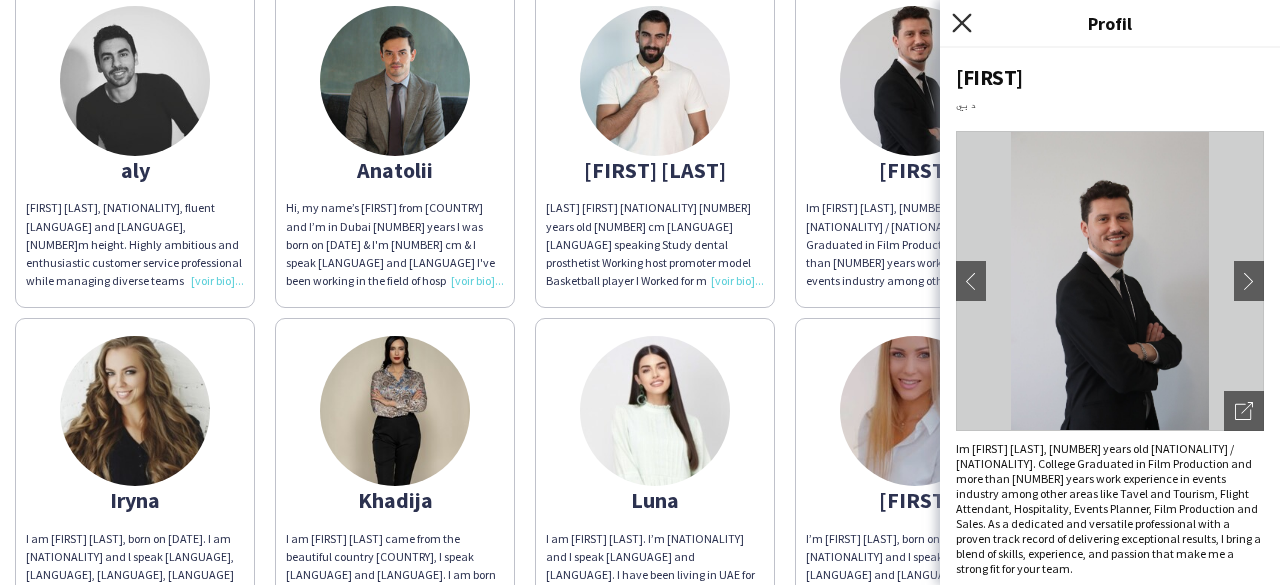 click 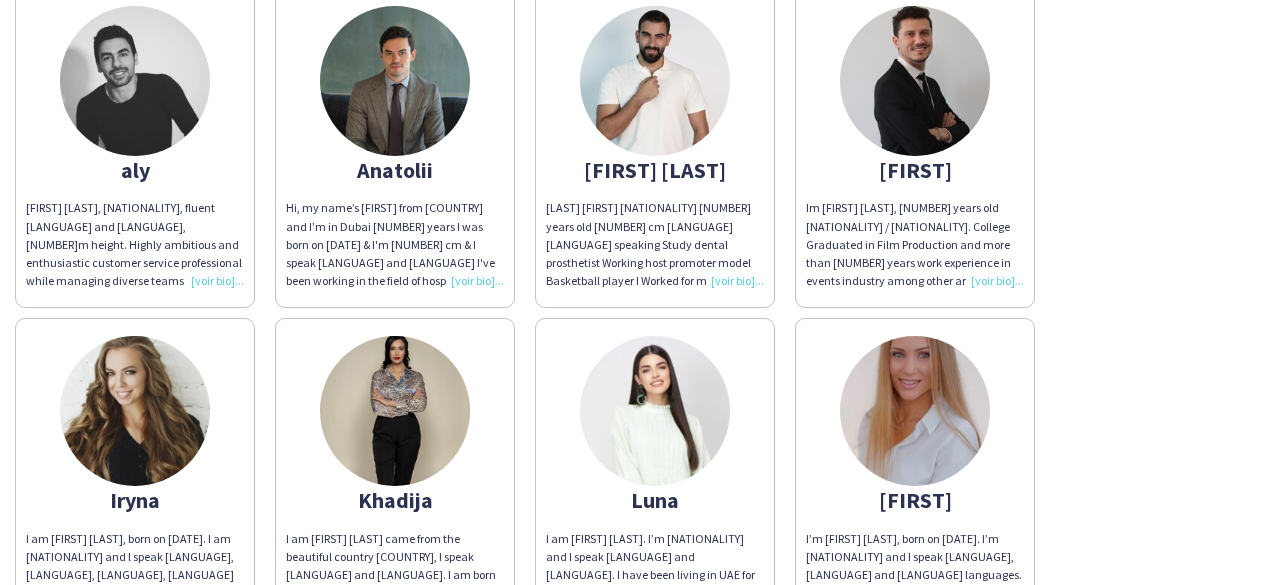 click on "Hi, my name’s [FIRST] from [COUNTRY] and I’m in Dubai [NUMBER] years I was born on [DATE] & I'm [NUMBER] cm & I speak [LANGUAGE] and [LANGUAGE] I've been working in the field of hospitality for [NUMBER] years. My work experience as a waiter, host, bartender, manager and promoter. I am a sociable and cheerful person who enjoys the work I undertake. I have done a lot of events, exhibitions and privet parties with high profile clients and always spread good energy at work." 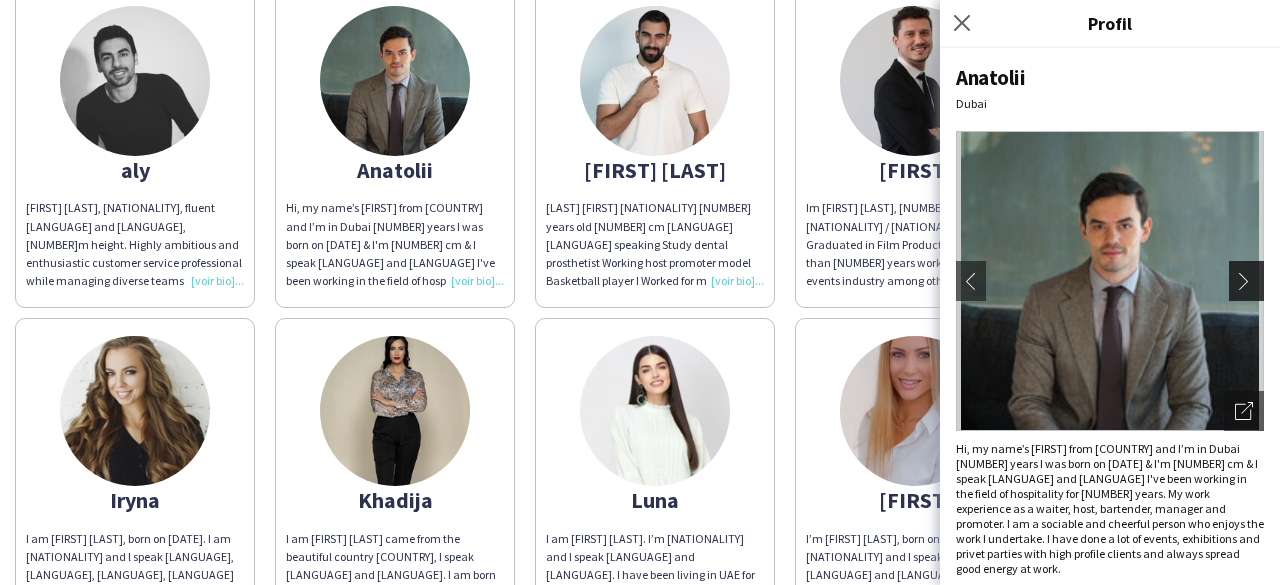 click on "chevron-right" 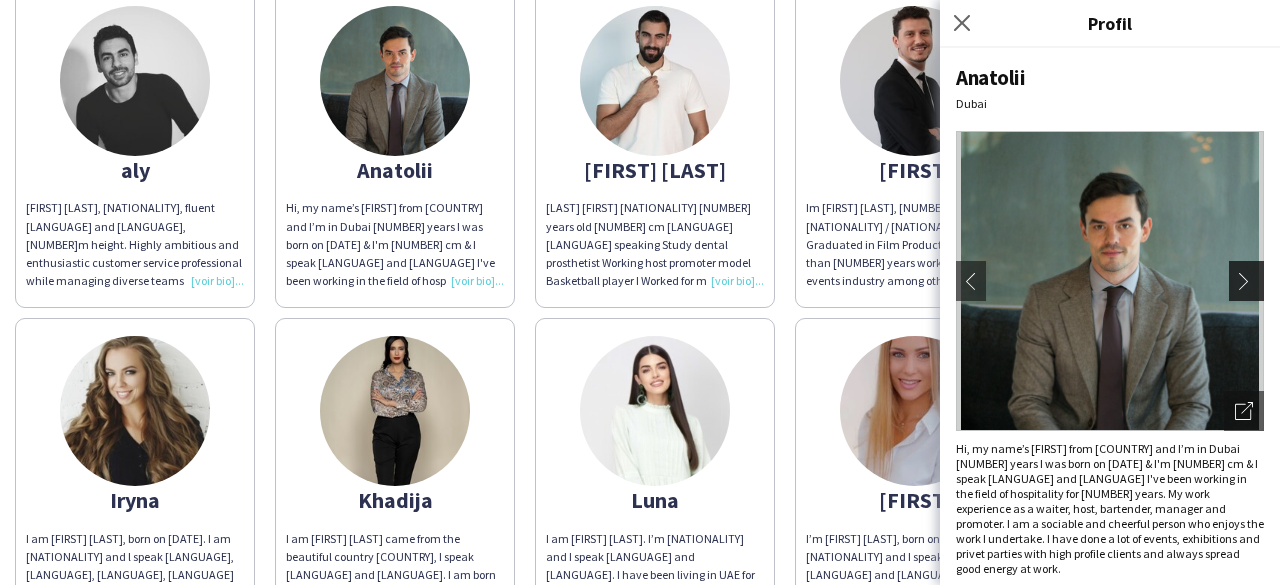 click on "chevron-right" 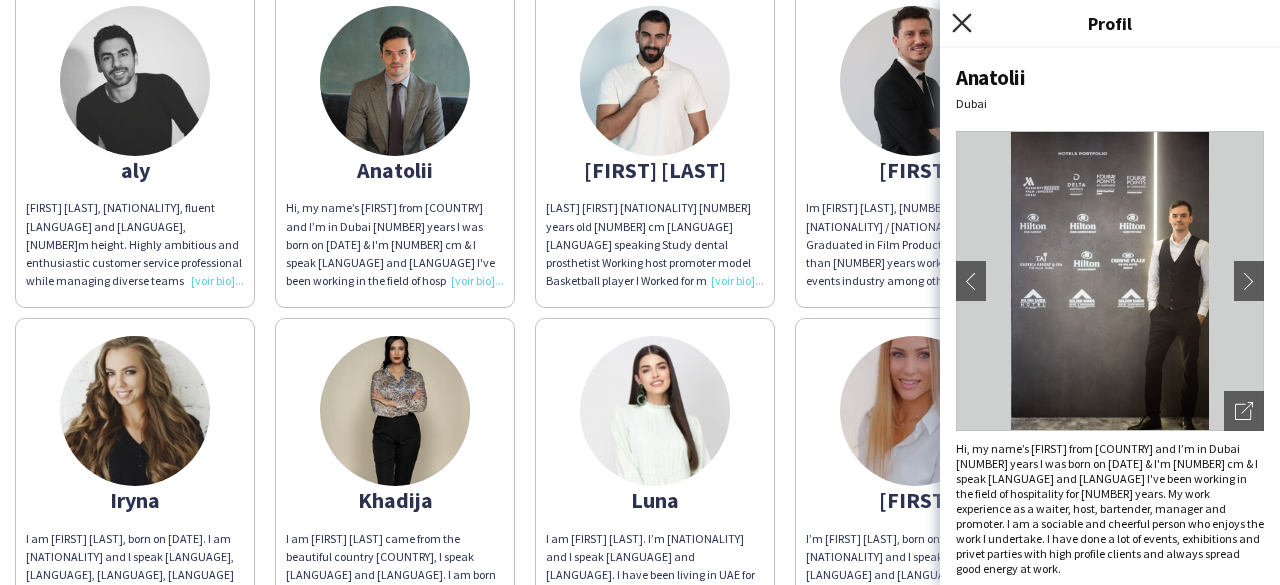 click 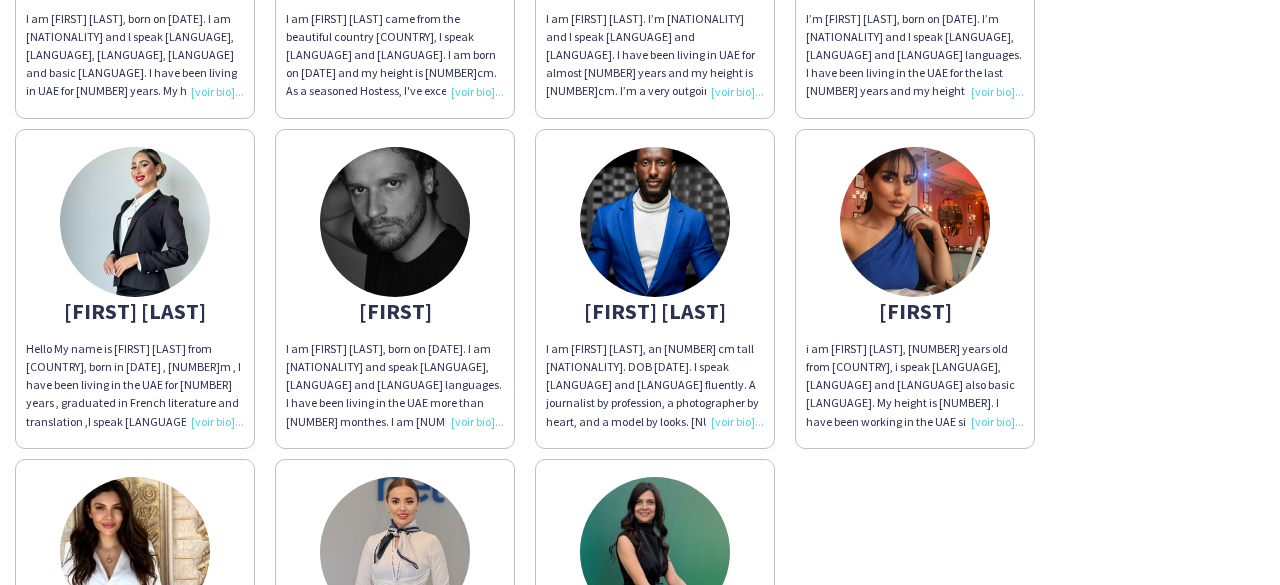 scroll, scrollTop: 733, scrollLeft: 0, axis: vertical 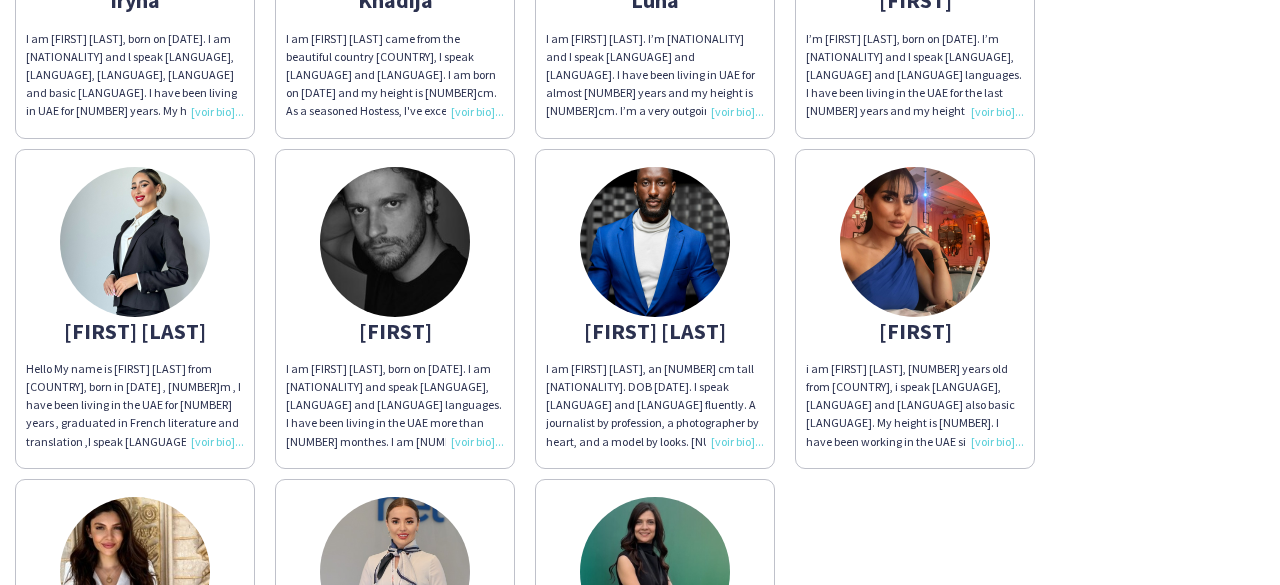 click on "I am [FIRST] [LAST], born on [DATE]. I am [NATIONALITY] and speak [LANGUAGE], [LANGUAGE] and [LANGUAGE] languages. I have been living in the UAE more than [NUMBER] monthes. I am [NUMBER]m tall. I am professional actor from Ukrain, graduated in national university of theatre cinema and television. Worked in theater for [NUMBER] years, played in cinema, tv serials, commercials and so on." 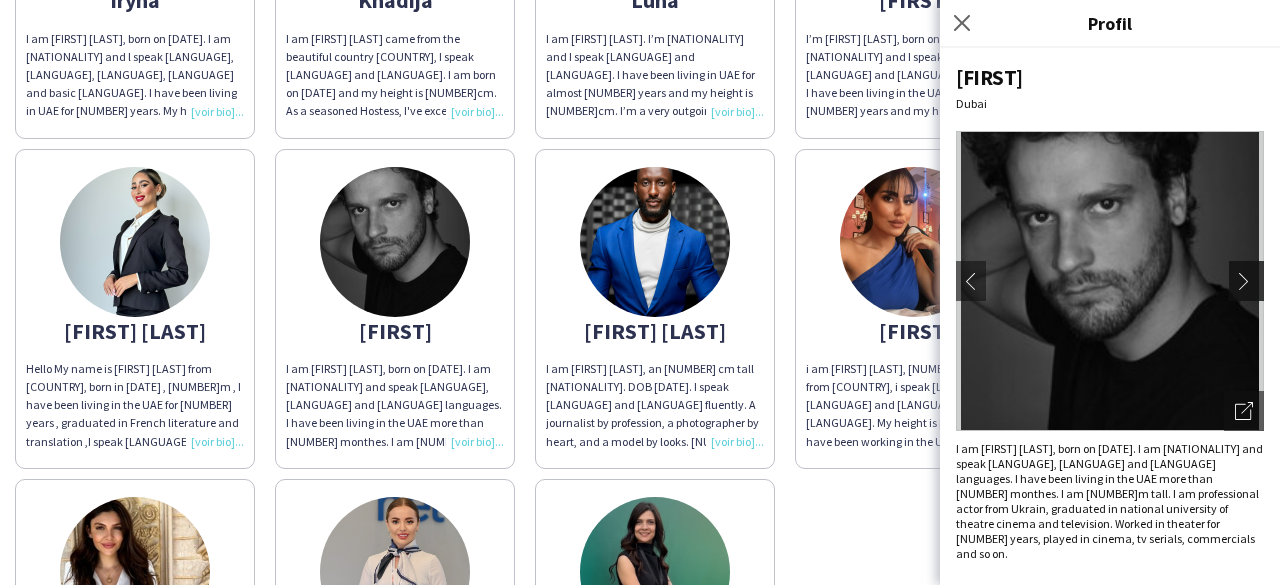 click on "chevron-right" 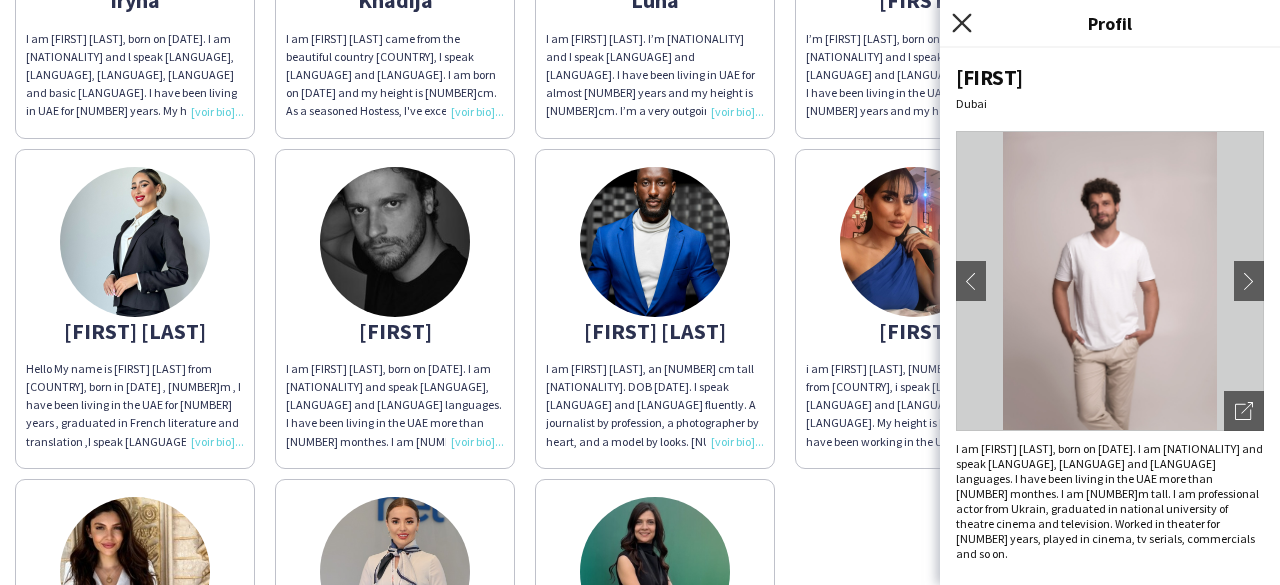 click on "Fermer le pop-in" 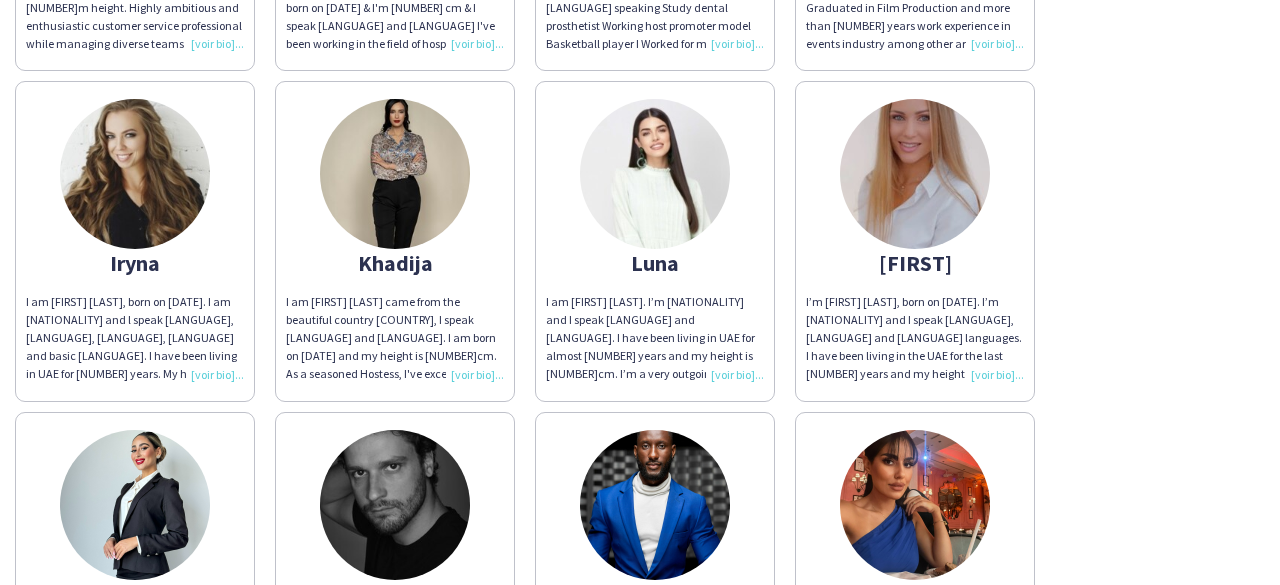 scroll, scrollTop: 433, scrollLeft: 0, axis: vertical 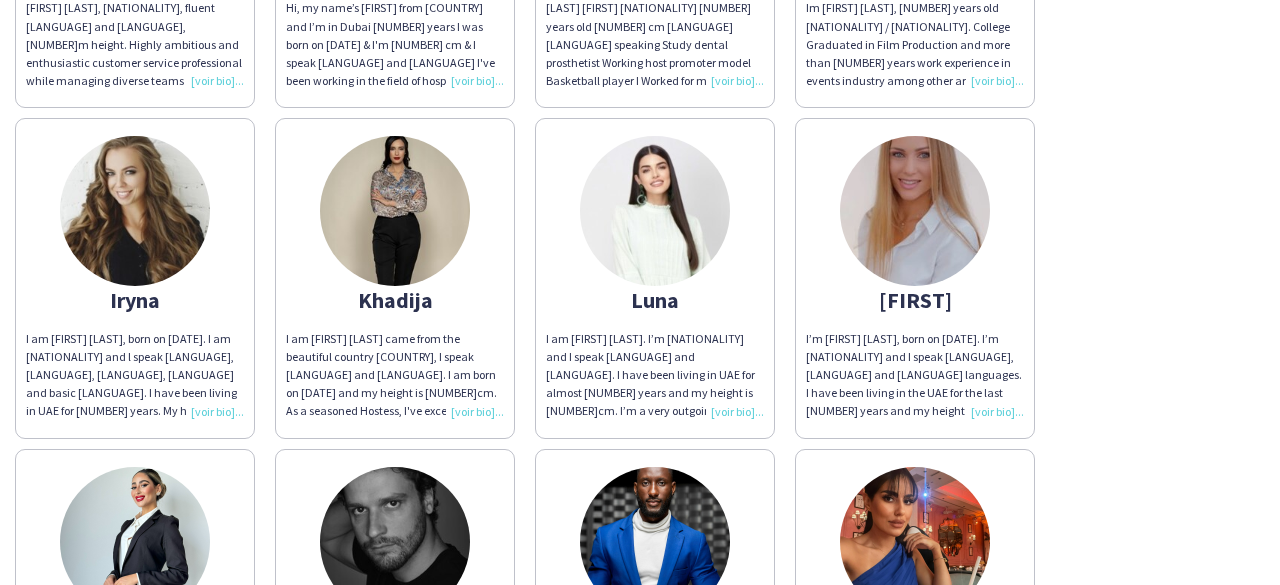 click on "[FIRST]
[FIRST] [LAST], [NATIONALITY], fluent [LANGUAGE] and [LANGUAGE], [NUMBER]m height.
Highly ambitious and enthusiastic customer service professional while
managing diverse teams and projects in fast-paced environments.
Passionate about innovation and continuous improvement.
Experience in hospitality as cabin crew, store manager and other positons.  [FIRST]
Hi, my name’s [FIRST] from [COUNTRY] and I’m in Dubai [NUMBER] years I was born on [DATE] & I'm [NUMBER] cm & I speak [LANGUAGE] and [LANGUAGE] I've been working in the field of hospitality for [NUMBER] years. My work experience as a waiter, host, bartender, manager and promoter. I am a sociable and cheerful person who enjoys the work I undertake. I have done a lot of events, exhibitions and privet parties with high profile clients and always spread good energy at work.
[FIRST] [LAST]
[FIRST]
[FIRST]
[NATIONALITY]
[FIRST]
[FIRST]
[FIRST] [LAST]
[FIRST]
[FIRST] [LAST]
[FIRST]
[FIRST]
[FIRST]" 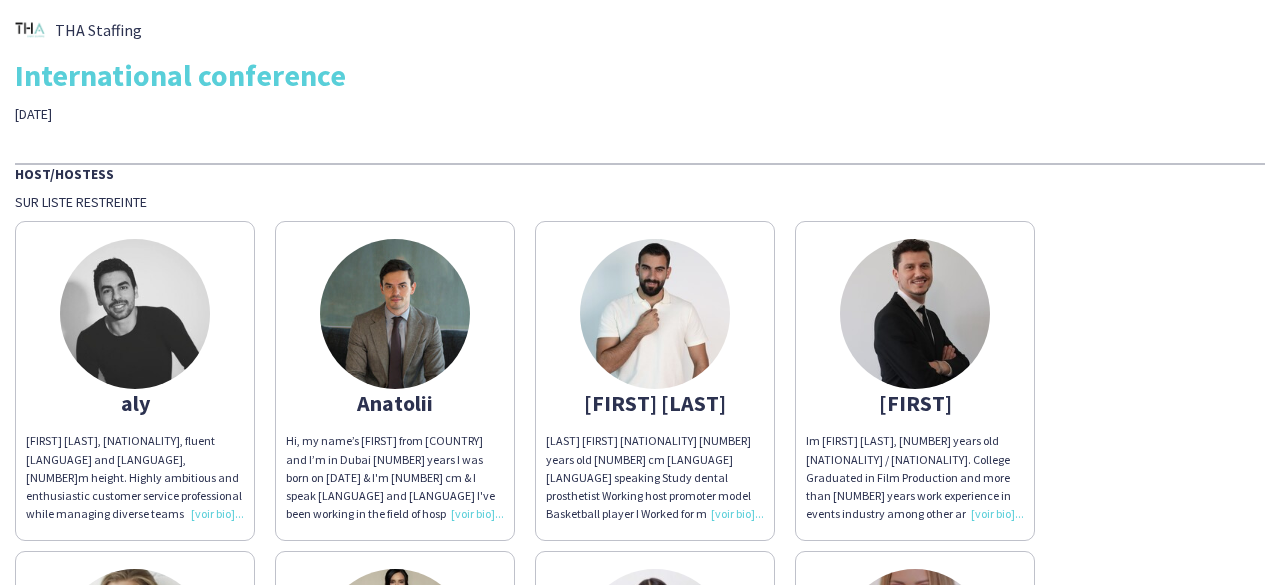scroll, scrollTop: 200, scrollLeft: 0, axis: vertical 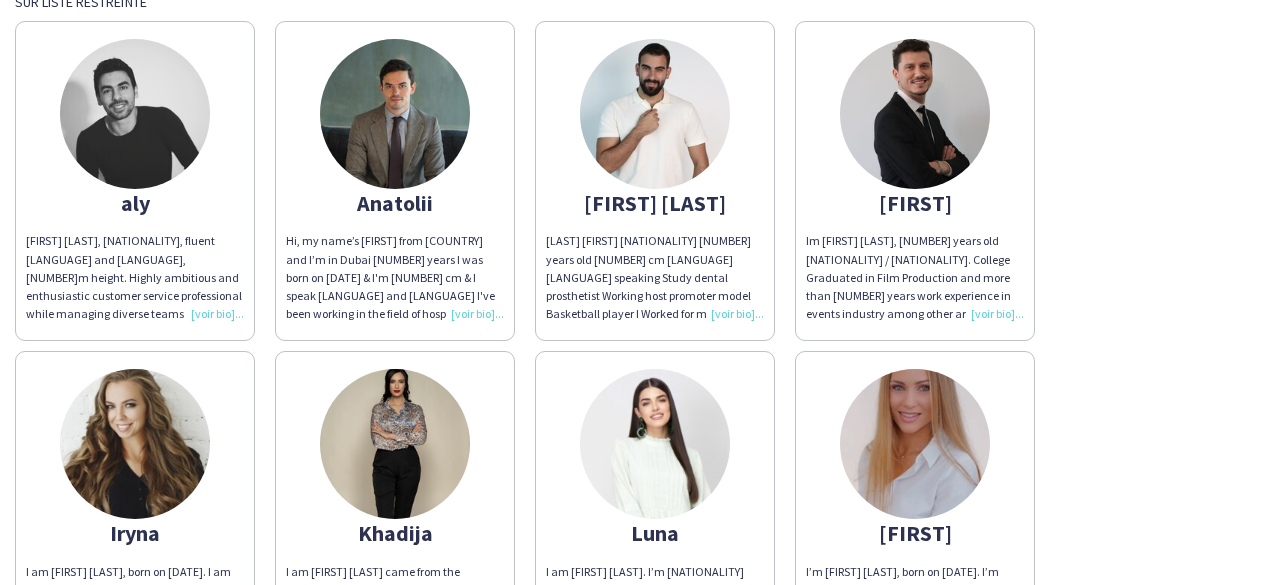 click on "[FIRST] [LAST], [NATIONALITY], fluent [LANGUAGE] and [LANGUAGE], [NUMBER]m height.
Highly ambitious and enthusiastic customer service professional while
managing diverse teams and projects in fast-paced environments.
Passionate about innovation and continuous improvement.
Experience in hospitality as cabin crew, store manager and other positons." 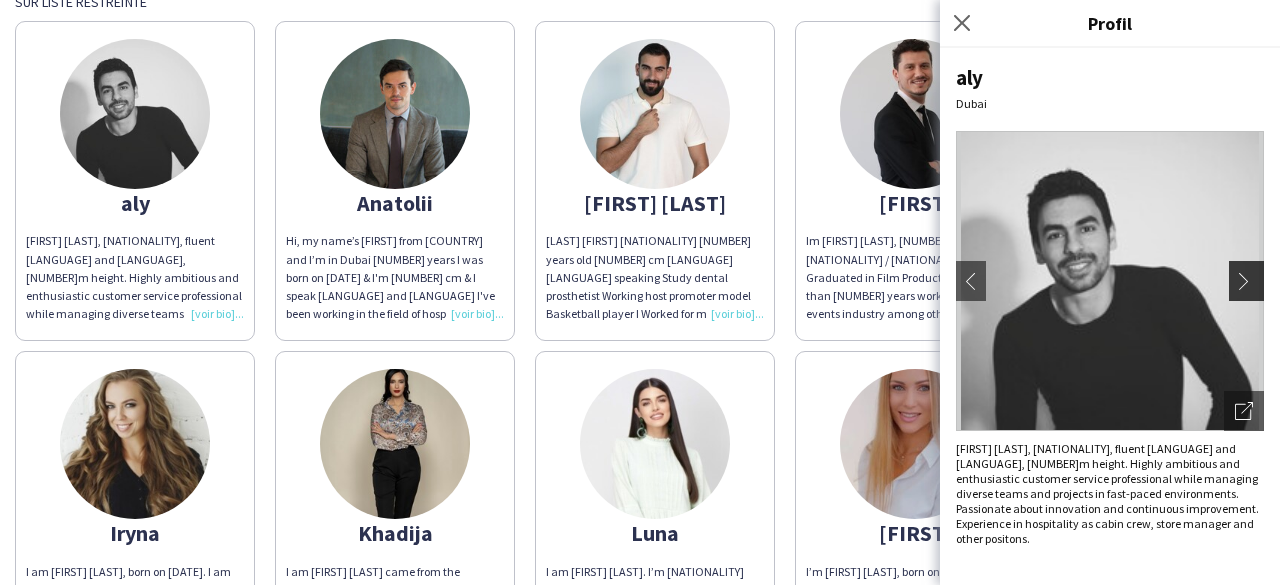 click on "chevron-right" 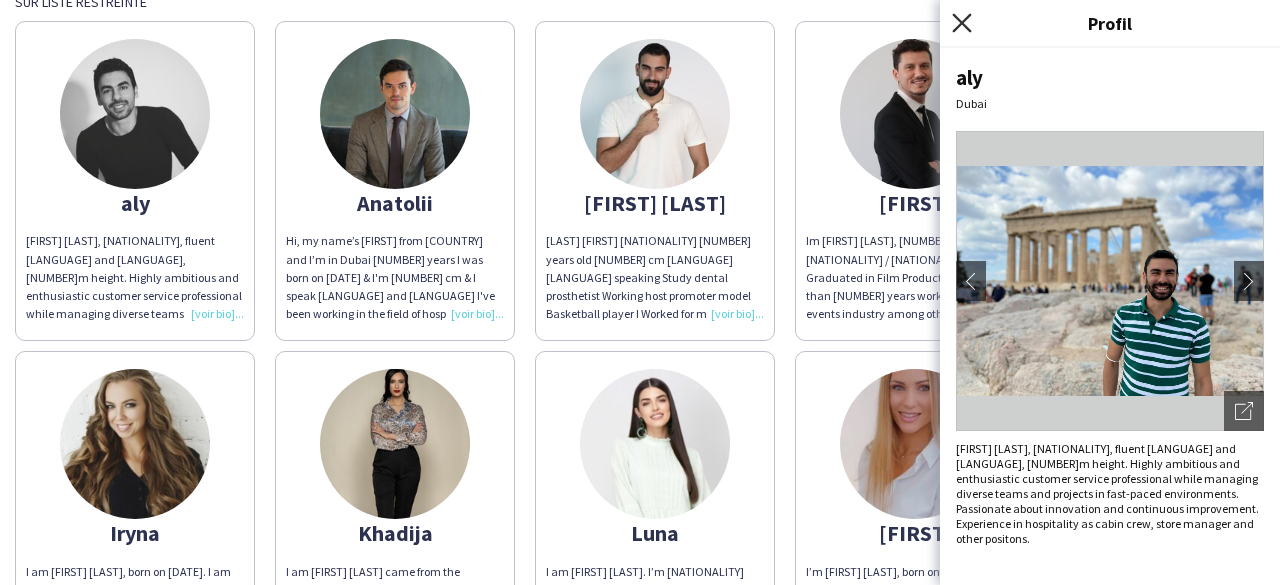 click 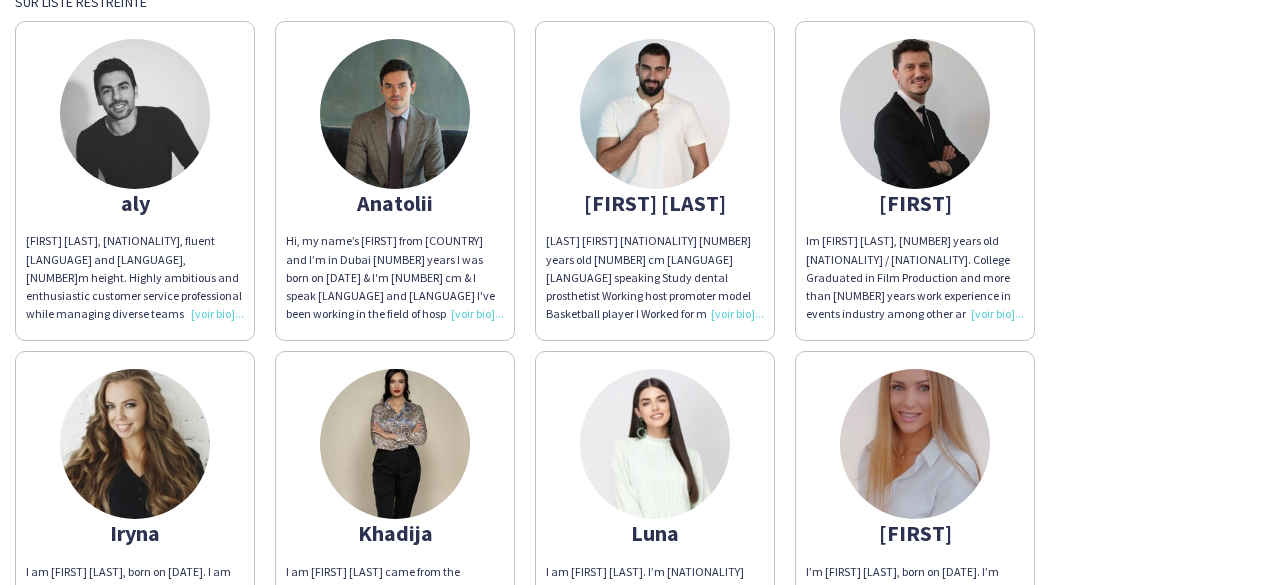 click on "[LAST] [FIRST]
[NATIONALITY]
[NUMBER] years old
[NUMBER] cm
[LANGUAGE] [LANGUAGE] speaking
Study dental prosthetist
Working host promoter model
Basketball player
I Worked for many events and brands adhex , adnec , GITEX , myself , DHL , dubai creek , expo forex ,Dolce&gabbana ,icon of porch , f1 ,MOTB , dubai design week" 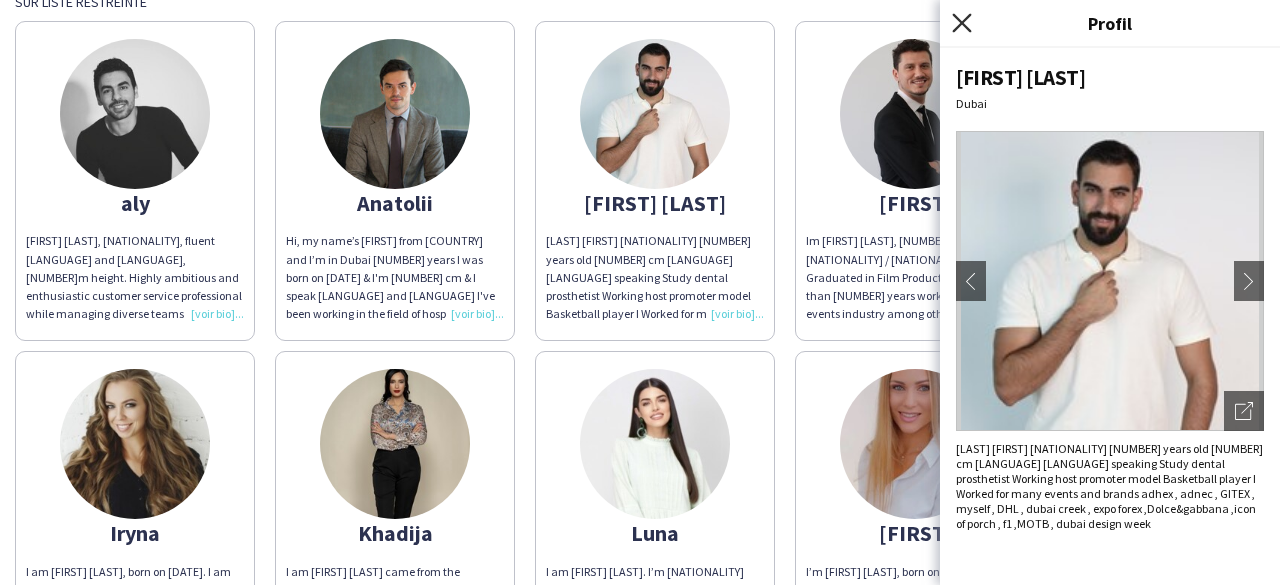 click on "Fermer le pop-in" 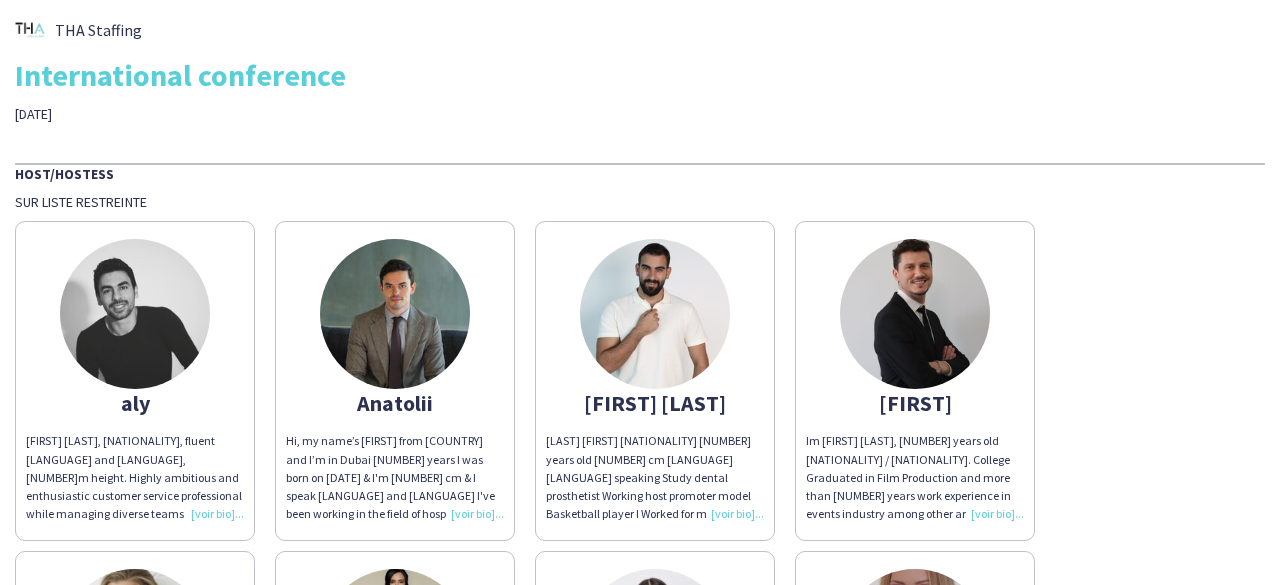 scroll, scrollTop: 400, scrollLeft: 0, axis: vertical 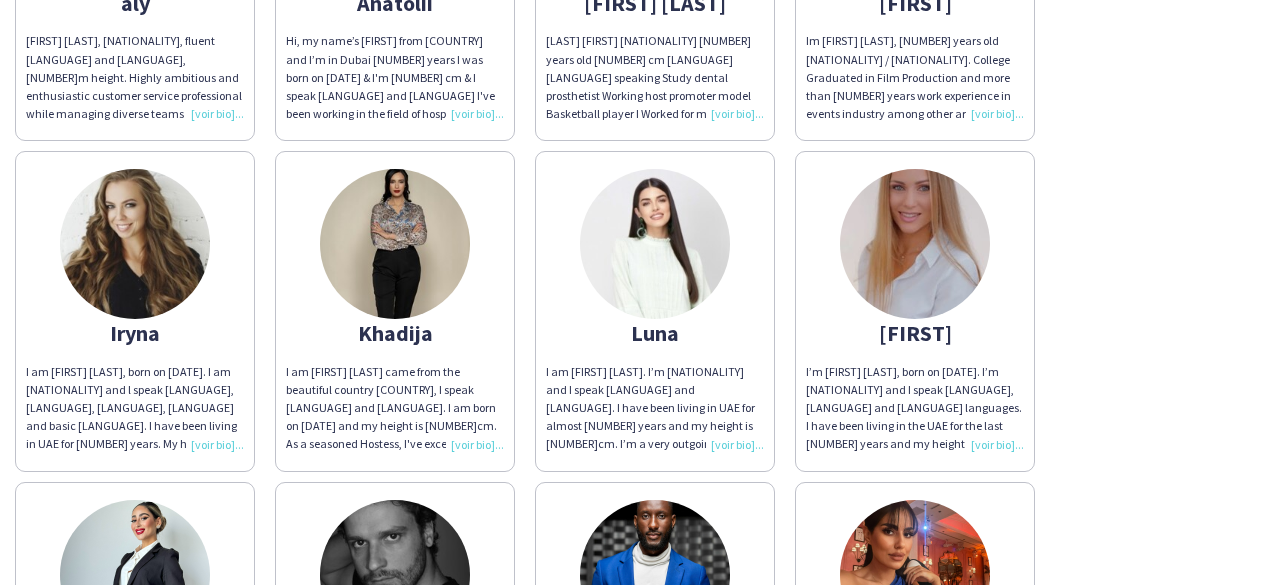 click on "I am [FIRST] [LAST], born on [DATE].
I am [NATIONALITY] and l speak [LANGUAGE], [LANGUAGE], [LANGUAGE], [LANGUAGE] and basic [LANGUAGE].
I have been living in UAE for [NUMBER] years.
My height is [NUMBER] cm.
I have good experience in hospitality, events, aviation, real estate and business development.
I believe l will align well with your team due to my adaptability, communication skills and commitment to the things lm doing. Looking forward working with you 😃" 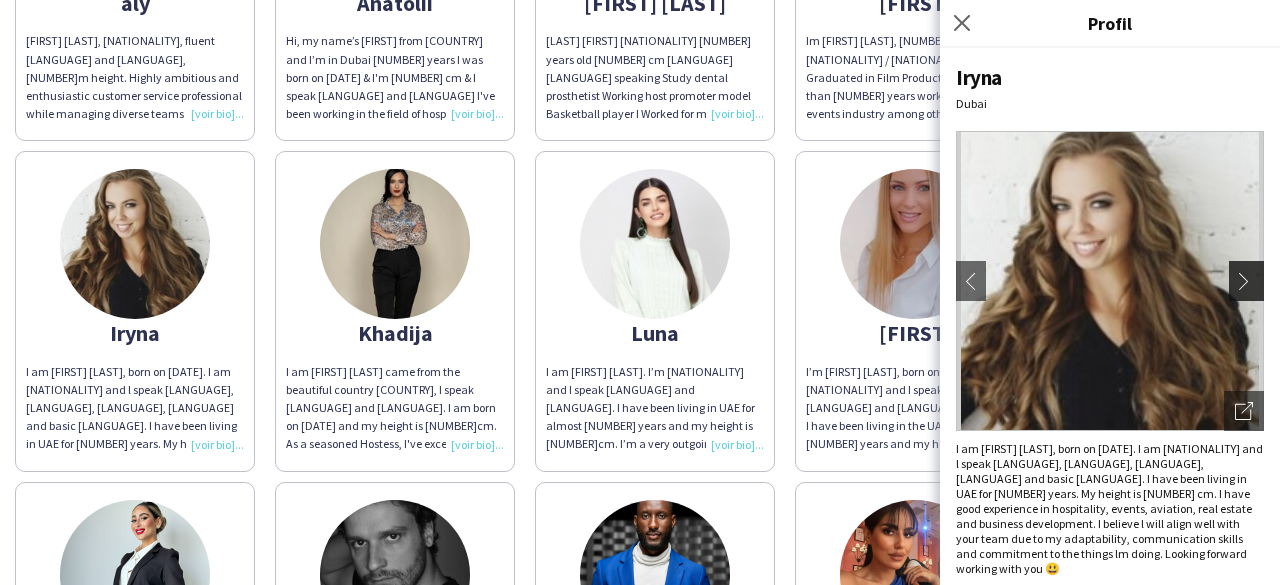 click on "chevron-right" 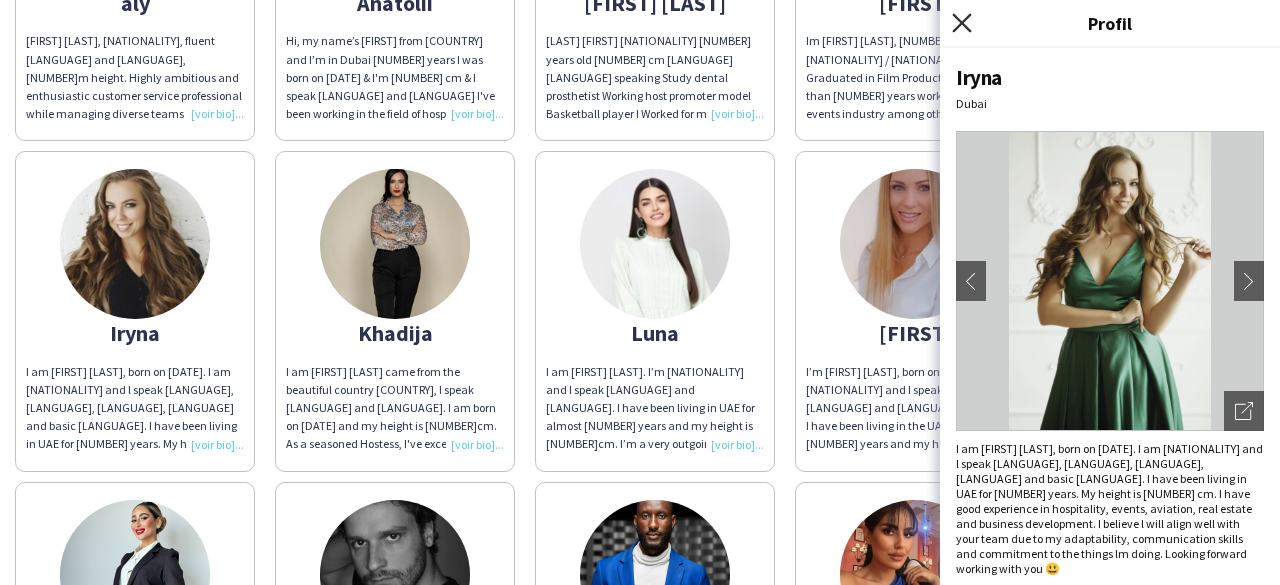 click on "Fermer le pop-in" 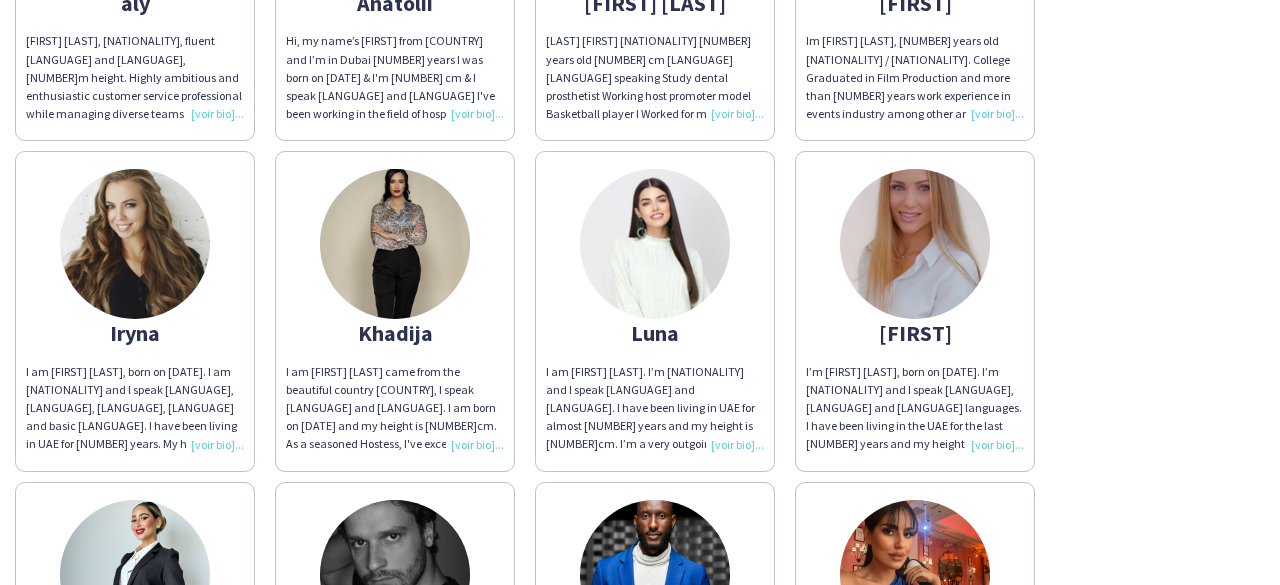 click on "I am [FIRST] [LAST]. I’m [NATIONALITY] and I speak [LANGUAGE] and [LANGUAGE]. I have been living in UAE for almost [NUMBER] years and my height is [NUMBER]cm.
I’m a very outgoing and people-oriented person. I have experience in modeling and event hosting across various industries, including fashion, beauty, cosmetics, sports, guest reception and registration roles.
I enjoy creating a positive atmosphere and bringing good energy to the team, guests, and clients, contributing to a great experience for everyone." 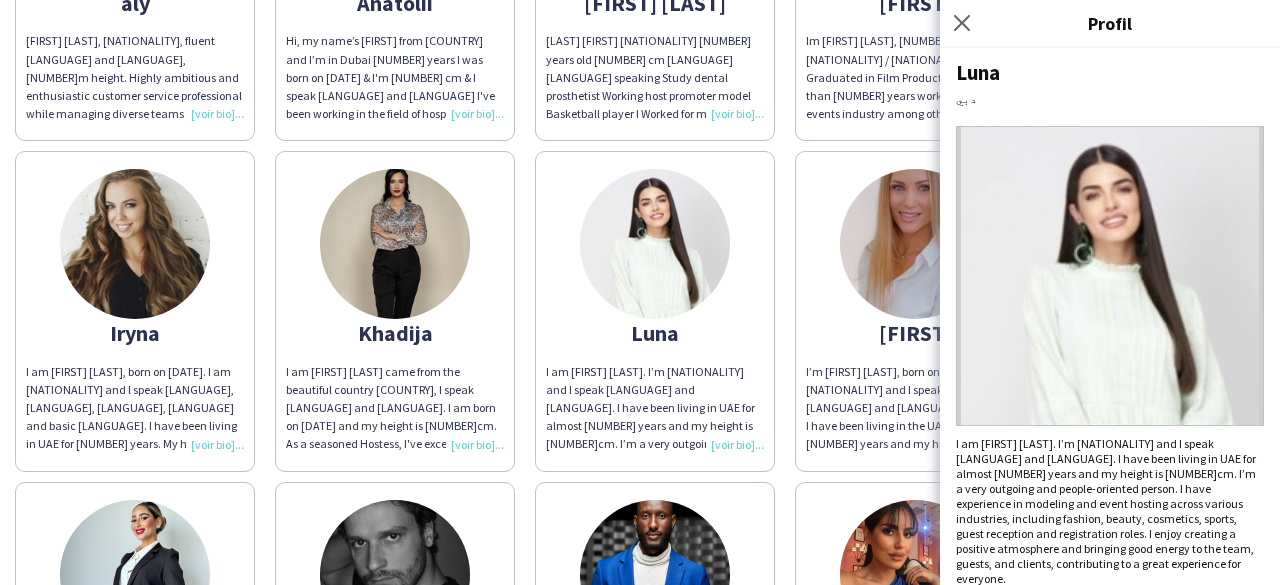 scroll, scrollTop: 6, scrollLeft: 0, axis: vertical 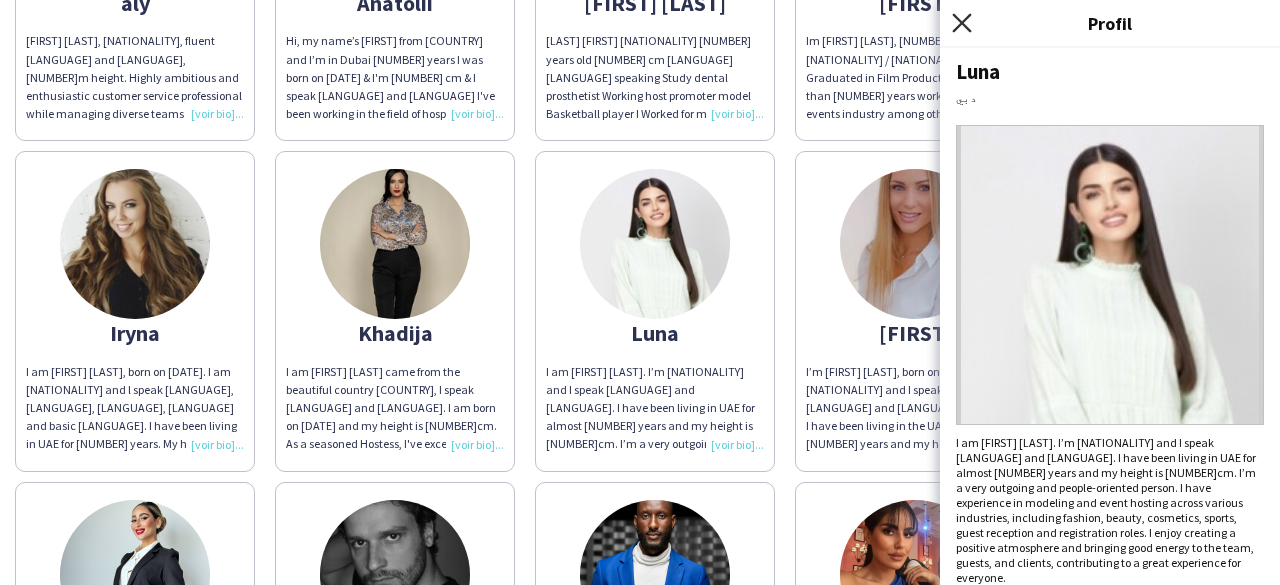 click on "Fermer le pop-in" 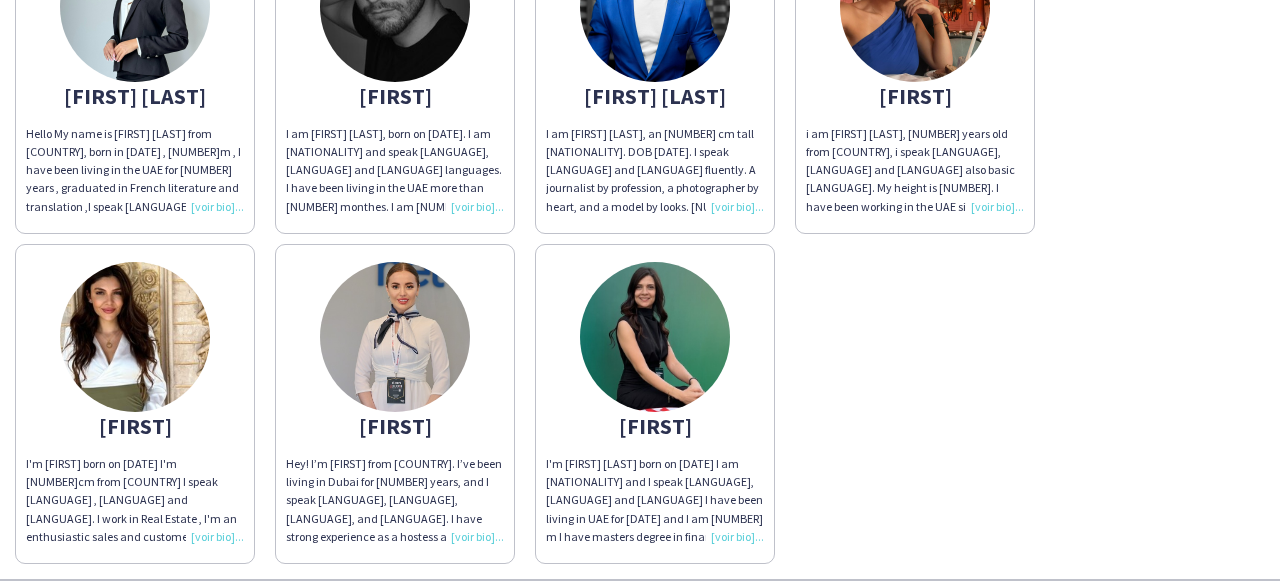 scroll, scrollTop: 1000, scrollLeft: 0, axis: vertical 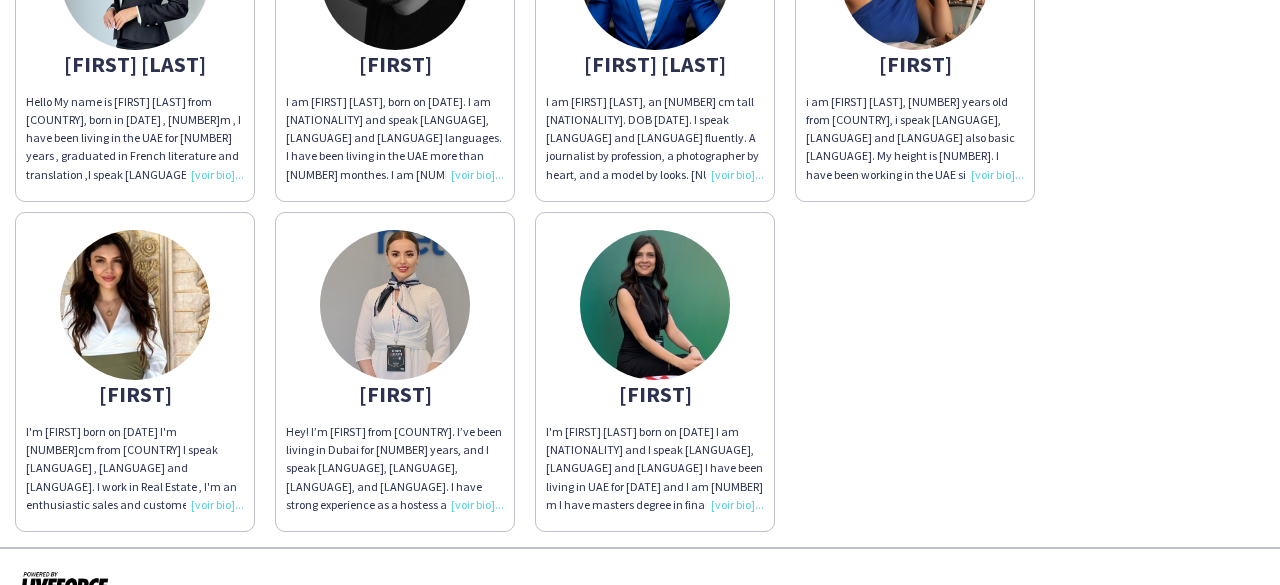 click on "I'm [FIRST] born on [DATE] I'm [NUMBER]cm from [COUNTRY] I speak [LANGUAGE] , [LANGUAGE] and [LANGUAGE]. I work in Real Estate , I'm an enthusiastic sales and customer service professional with expertise in communication and negotiation as well as an retail online shop owner for [NUMBER] years in Lebanon. Obtained an BA in International Relations and traveled to more than [NUMBER] counties, enjoy cooking, gym and sunsets.." 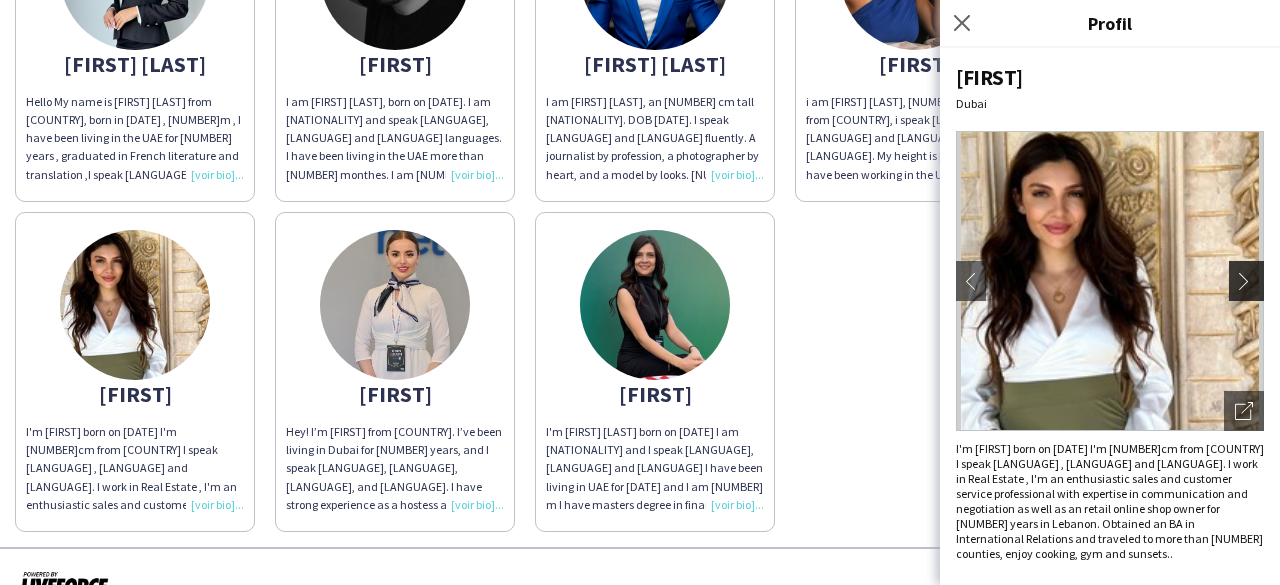 click on "chevron-right" 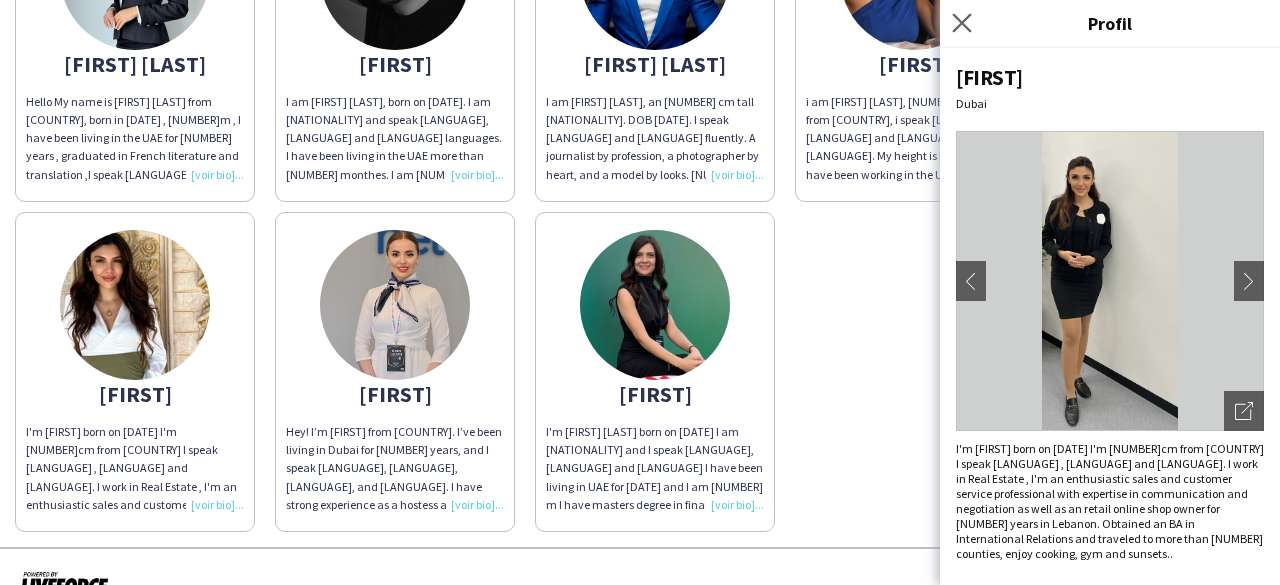 click on "Fermer le pop-in" 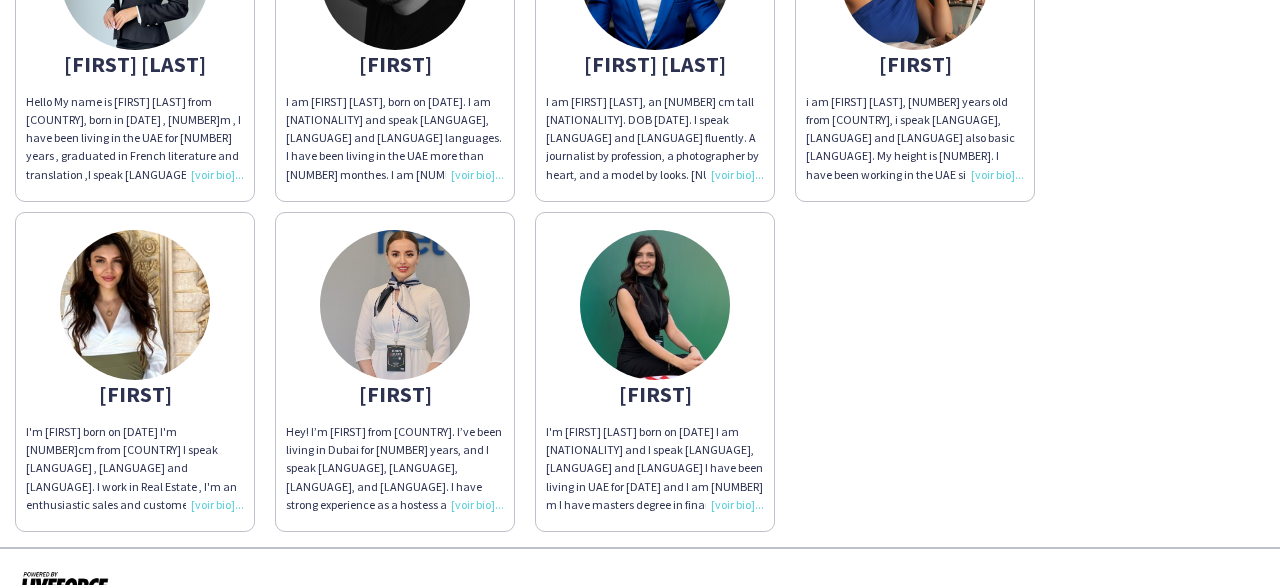 click on "i am [FIRST] [LAST], [NUMBER] years old from [COUNTRY], i speak [LANGUAGE], [LANGUAGE] and [LANGUAGE] also basic [LANGUAGE]. My height is [NUMBER].
I have been working in the UAE since [DATE]
Experienced in events, Sales and customer Service Skilled in food and beverage, reservations and strong operations professional" 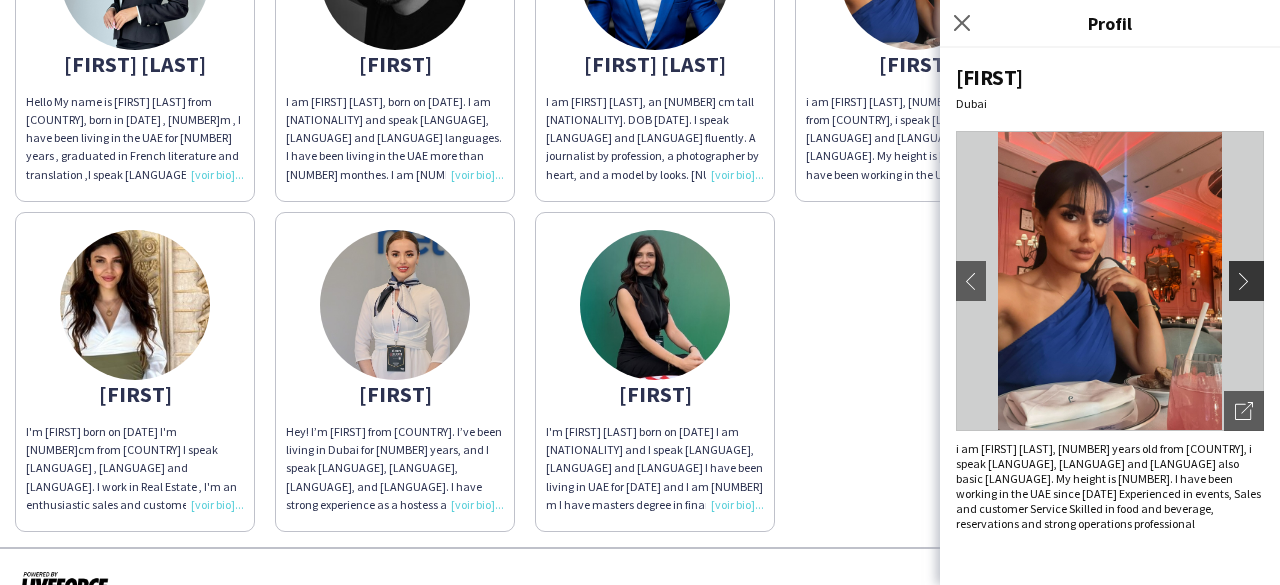 click on "chevron-right" 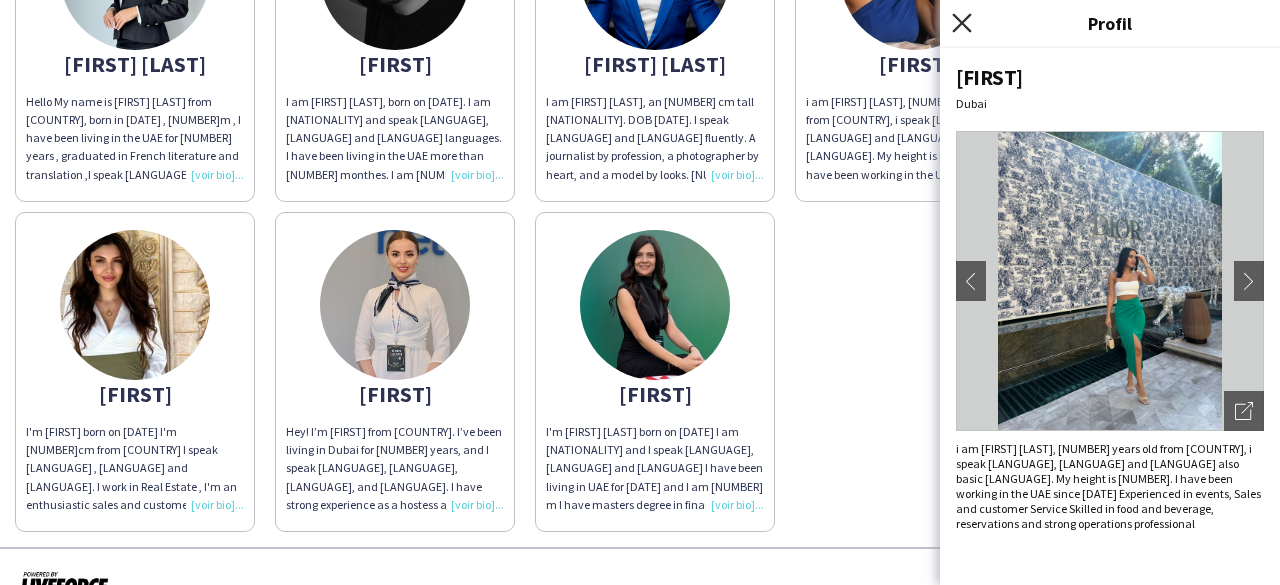 click 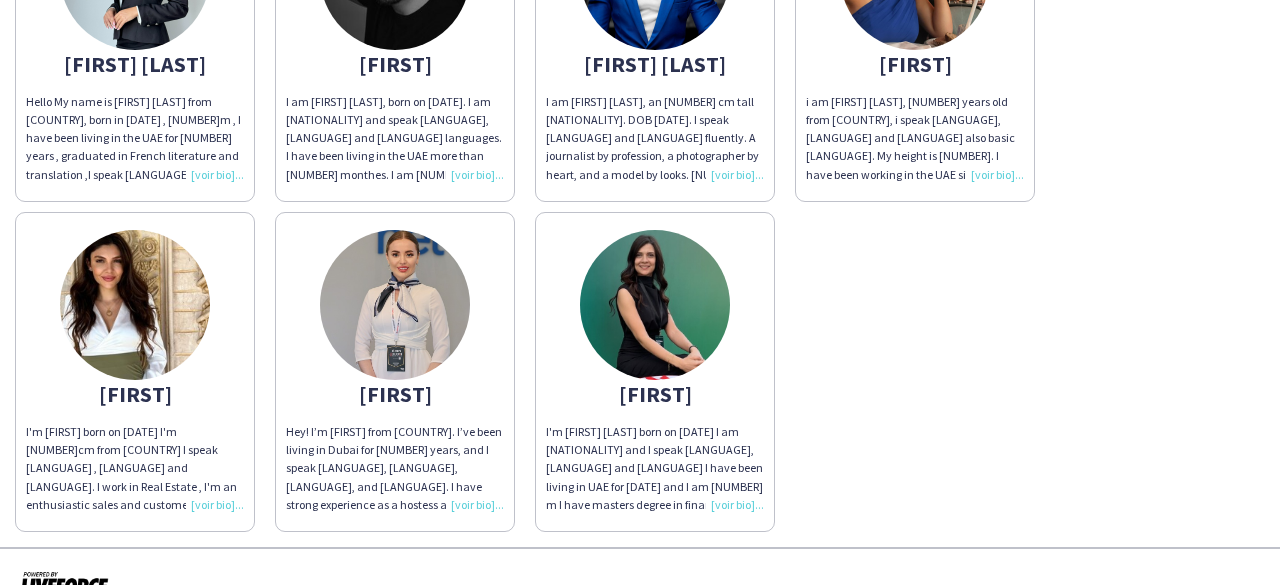 click on "I'm [FIRST] born on [DATE] I'm [NUMBER]cm from [COUNTRY] I speak [LANGUAGE] , [LANGUAGE] and [LANGUAGE]. I work in Real Estate , I'm an enthusiastic sales and customer service professional with expertise in communication and negotiation as well as an retail online shop owner for [NUMBER] years in Lebanon. Obtained an BA in International Relations and traveled to more than [NUMBER] counties, enjoy cooking, gym and sunsets.." 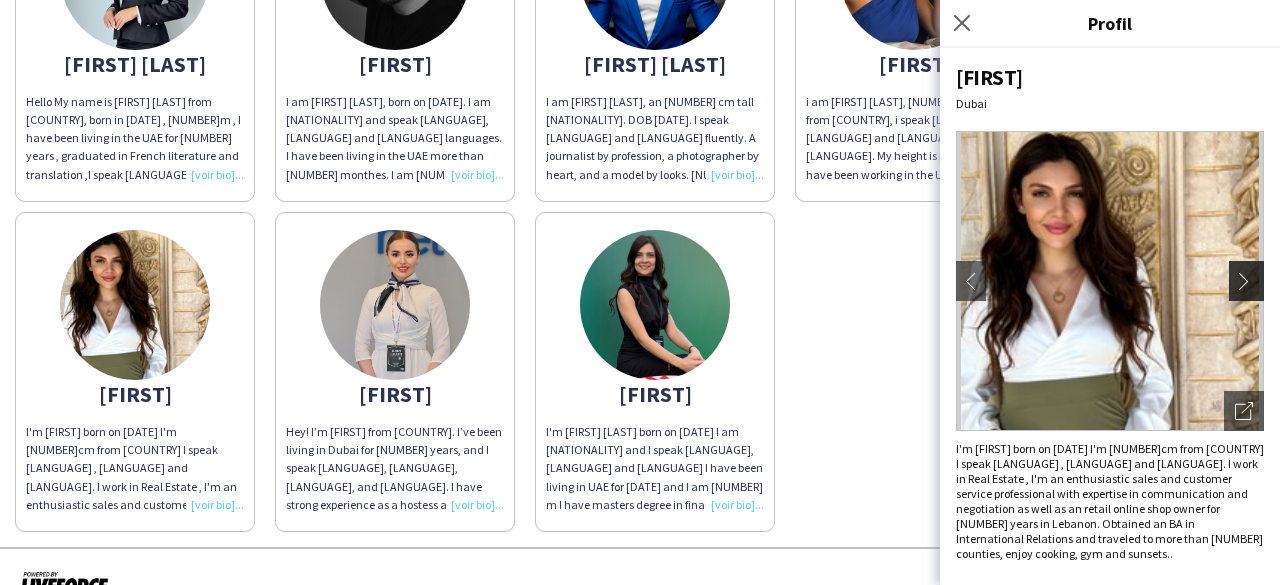 click on "chevron-right" 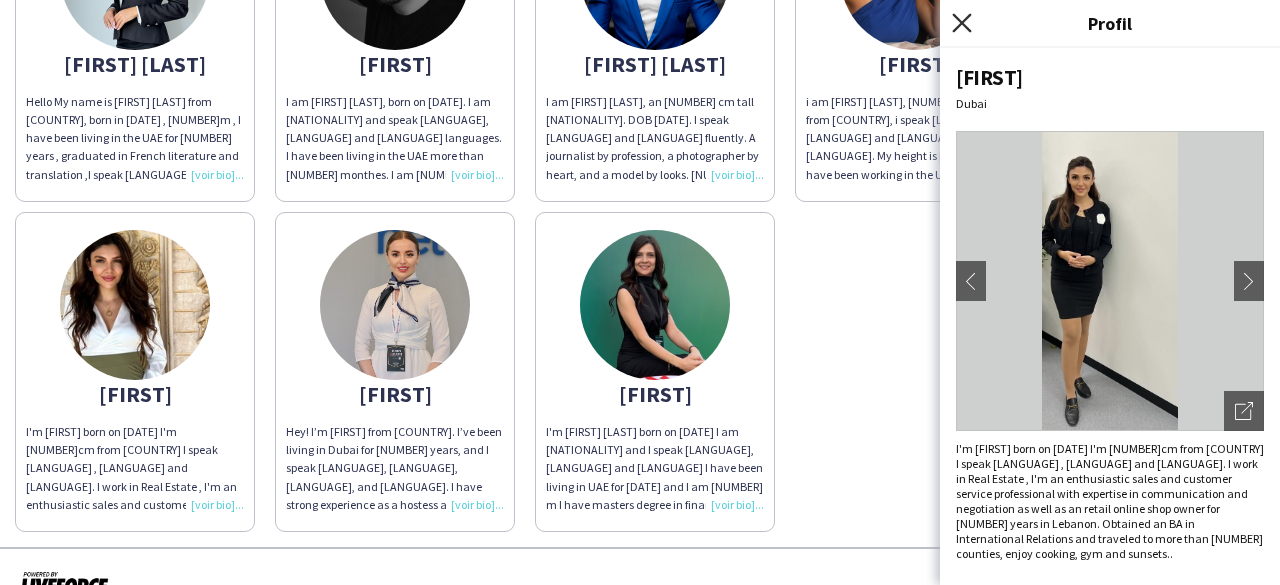 click 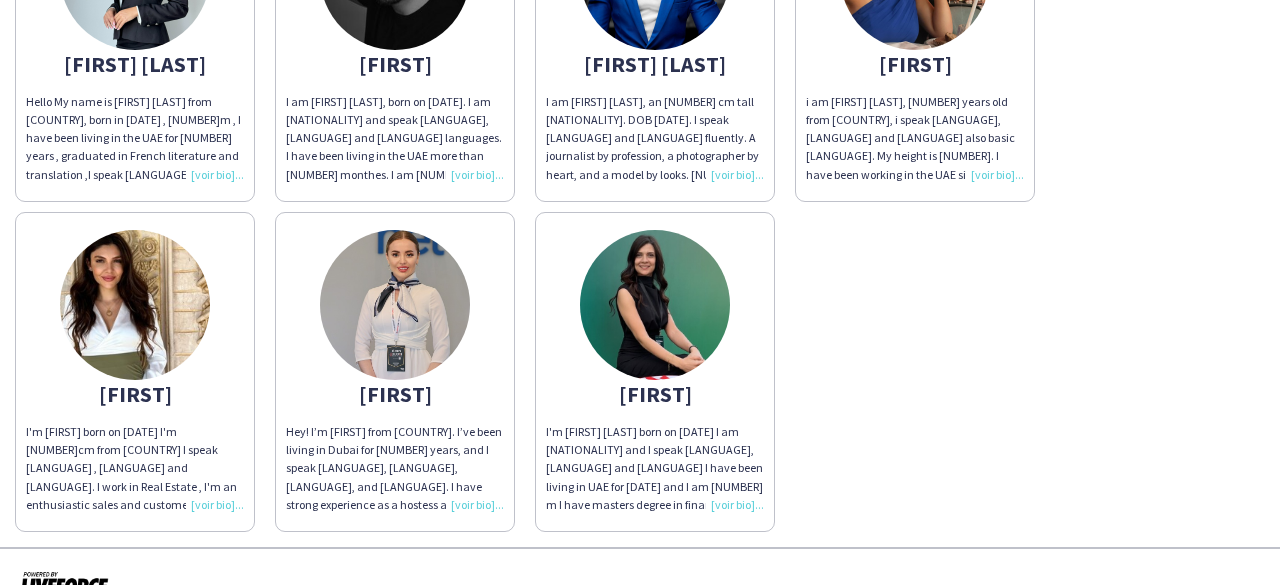 click on "Hello
My name is [FIRST] [LAST] from [COUNTRY], born in [DATE] , [NUMBER]m , I have been living in the UAE for [NUMBER] years , graduated in French literature and translation ,I speak [LANGUAGE] [LANGUAGE] and [LANGUAGE] fluently ." 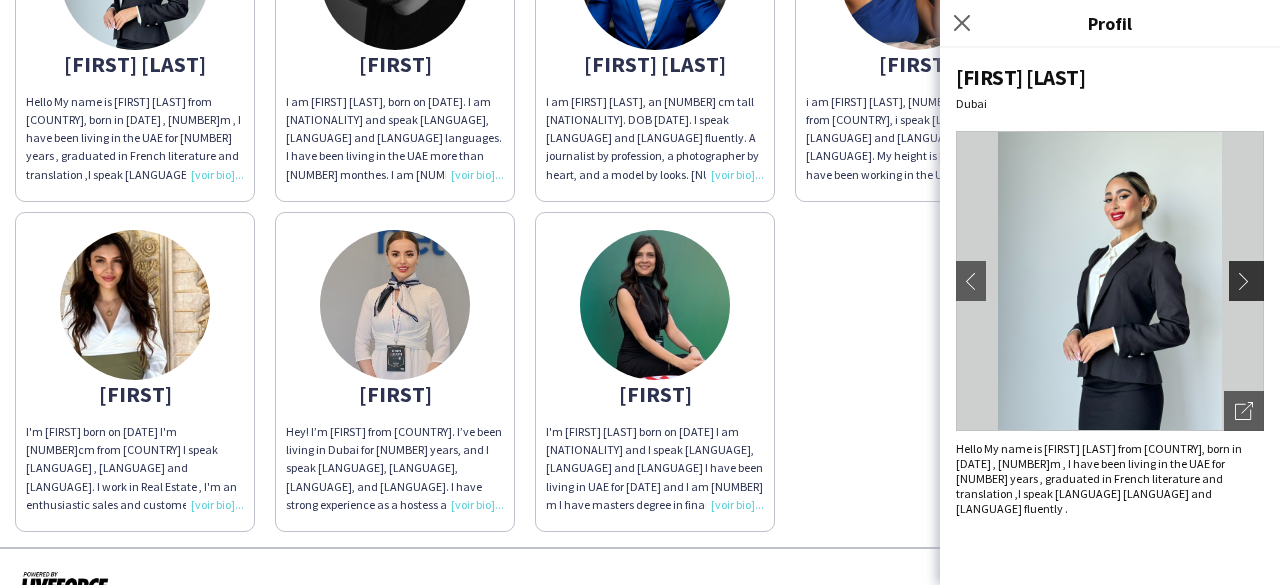 click on "chevron-right" 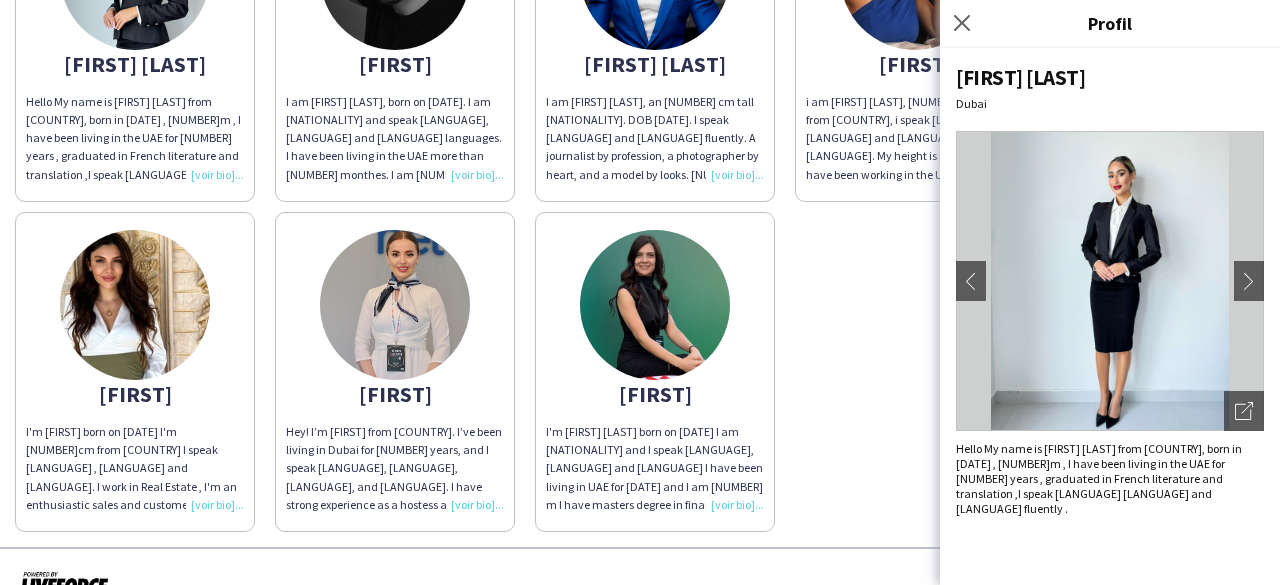 click on "I'm [FIRST] born on [DATE] I'm [NUMBER]cm from [COUNTRY] I speak [LANGUAGE] , [LANGUAGE] and [LANGUAGE]. I work in Real Estate , I'm an enthusiastic sales and customer service professional with expertise in communication and negotiation as well as an retail online shop owner for [NUMBER] years in Lebanon. Obtained an BA in International Relations and traveled to more than [NUMBER] counties, enjoy cooking, gym and sunsets.." 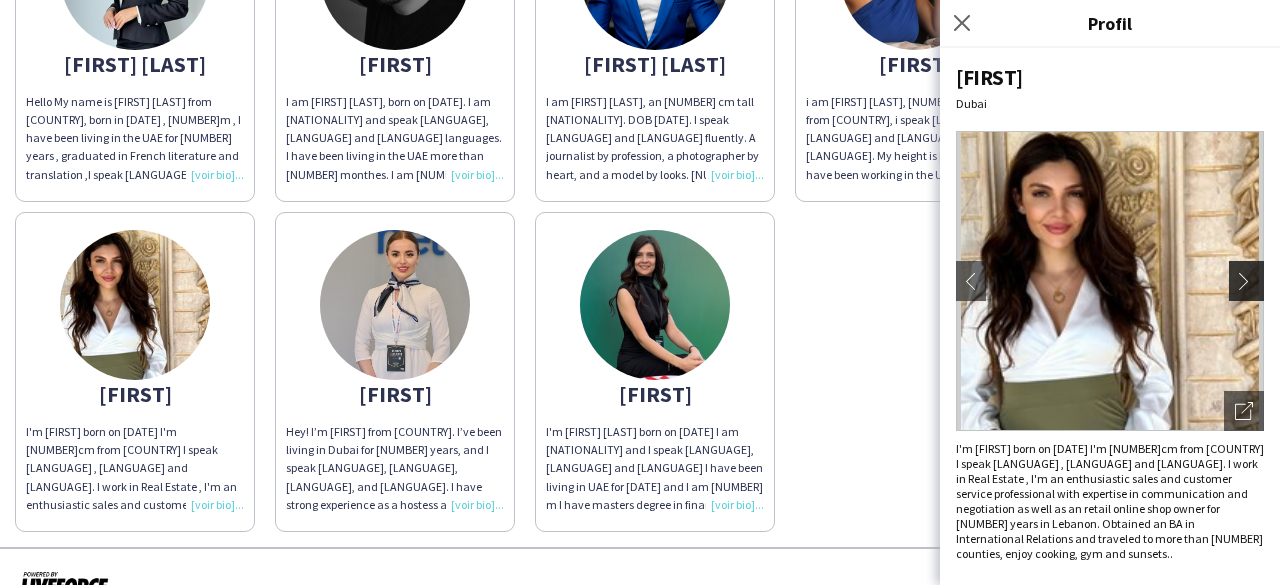 click on "chevron-right" 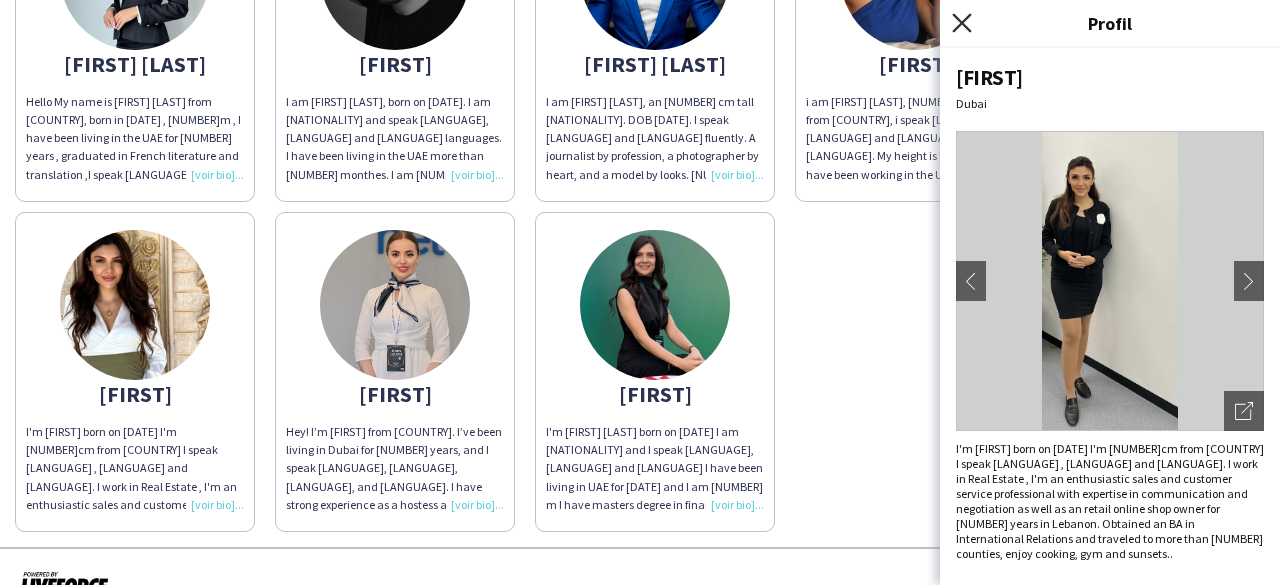 click on "Fermer le pop-in" 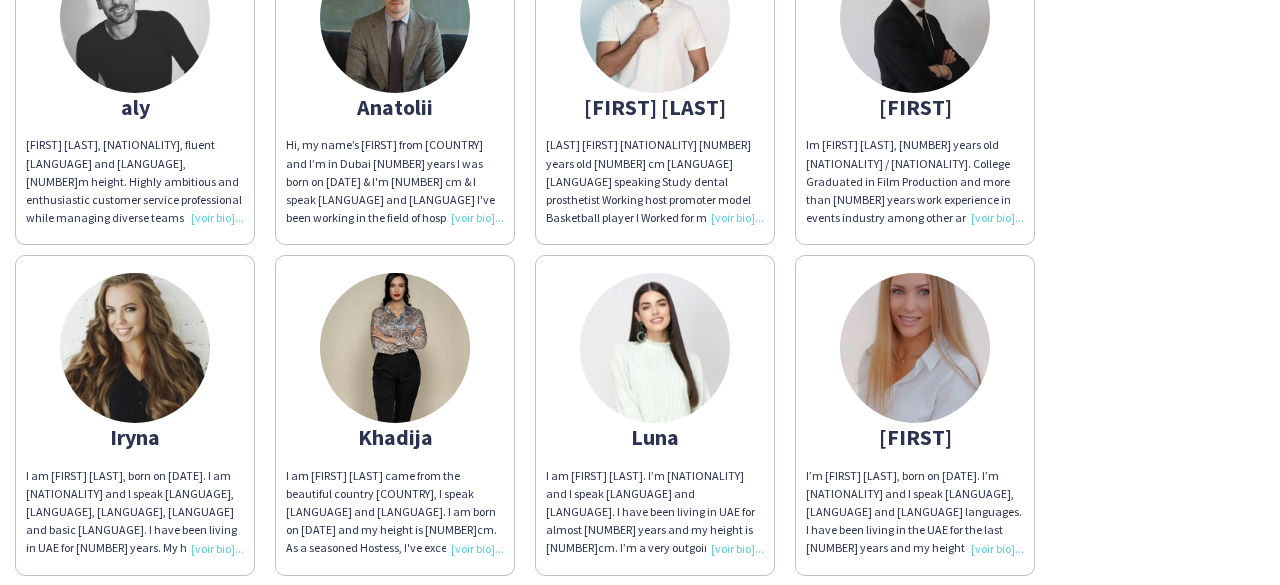scroll, scrollTop: 400, scrollLeft: 0, axis: vertical 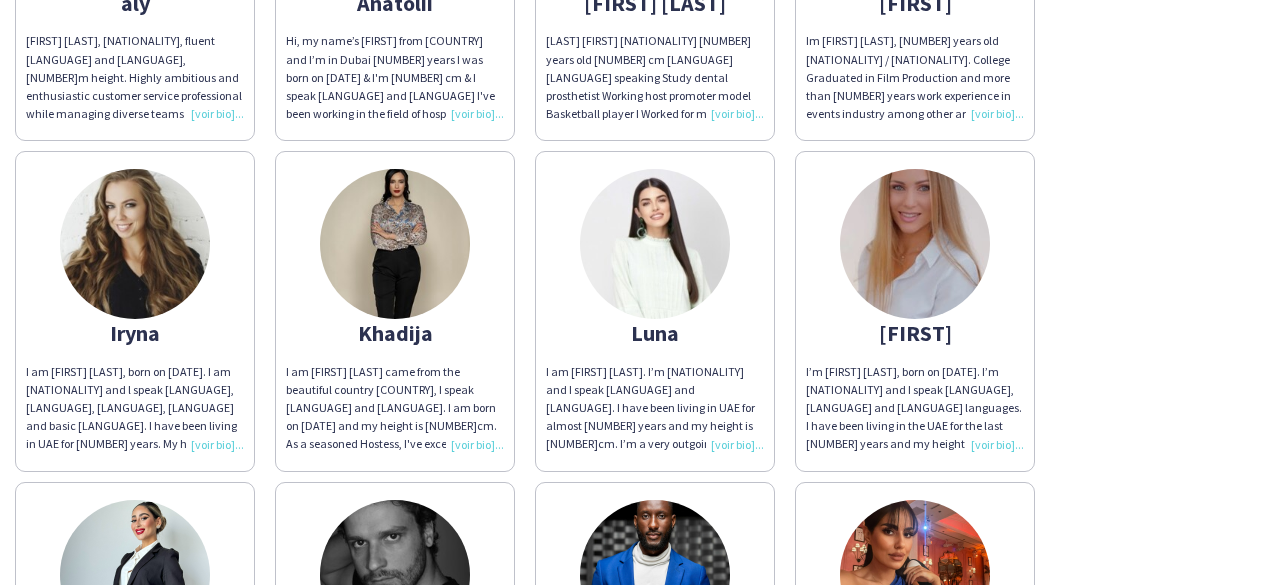 click on "I’m [FIRST] [LAST], born on [DATE]. I’m [NATIONALITY] and I speak [LANGUAGE], [LANGUAGE] and [LANGUAGE] languages. I have been living in the UAE for the last [NUMBER] years and my height is [NUMBER] m. I have experience of working with people of all ages as either a hostess, fitness trainer, fashion editor or an interpreter. I’m physically strong, active, hard working, have a creative approach to any task given, with positive attitude, energy and smile." 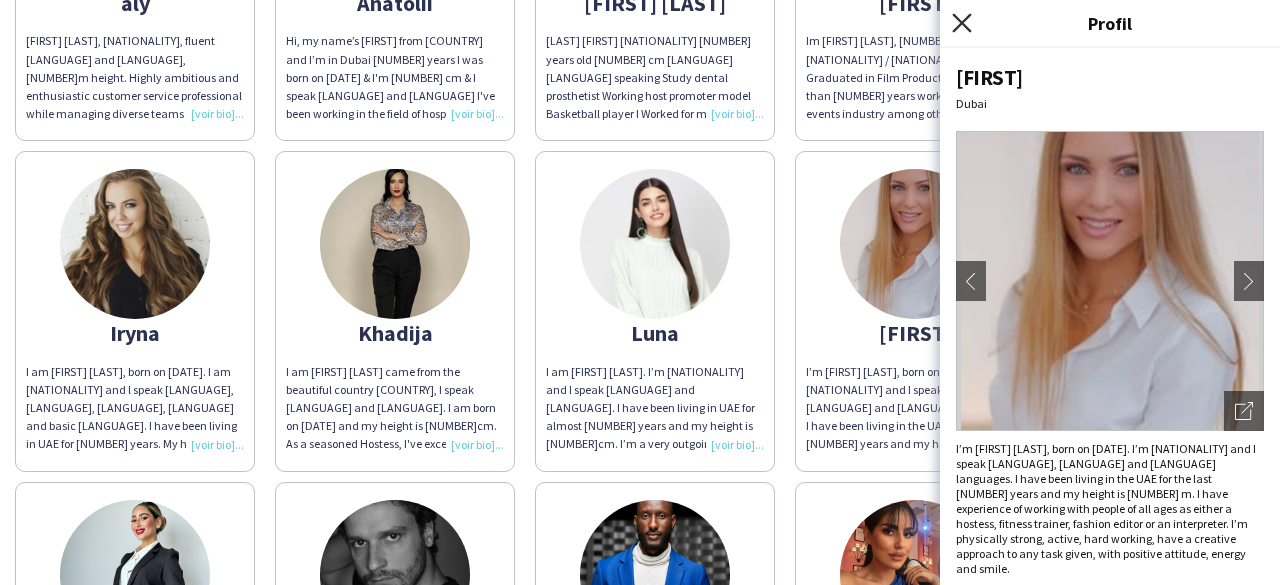 click 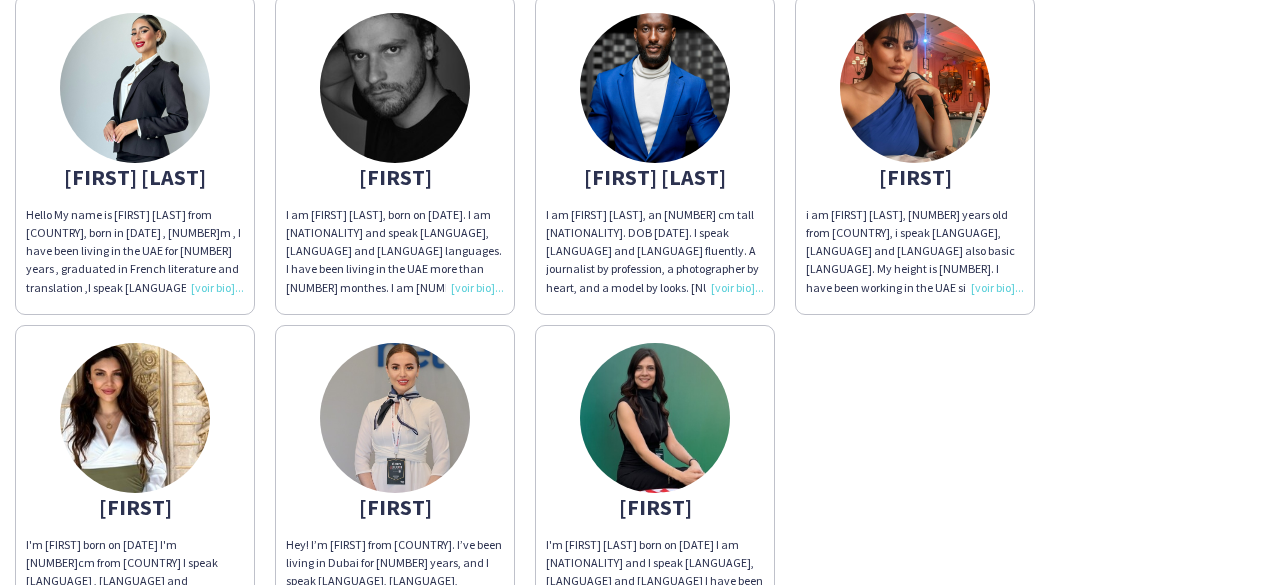 scroll, scrollTop: 900, scrollLeft: 0, axis: vertical 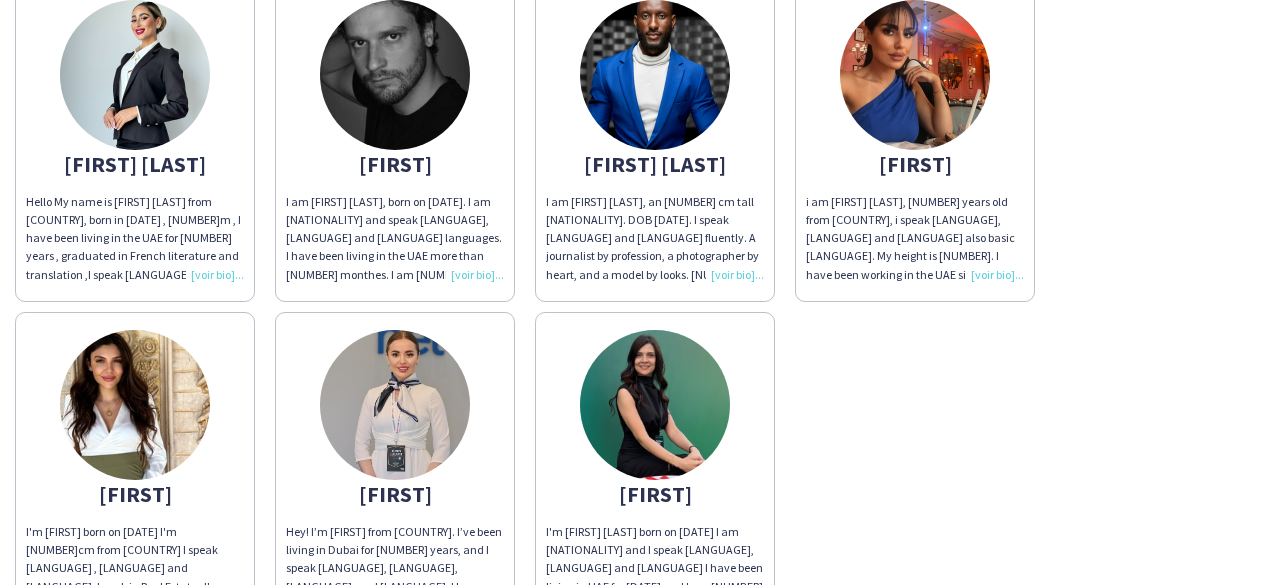 click on "i am [FIRST] [LAST], [NUMBER] years old from [COUNTRY], i speak [LANGUAGE], [LANGUAGE] and [LANGUAGE] also basic [LANGUAGE]. My height is [NUMBER].
I have been working in the UAE since [DATE]
Experienced in events, Sales and customer Service Skilled in food and beverage, reservations and strong operations professional" 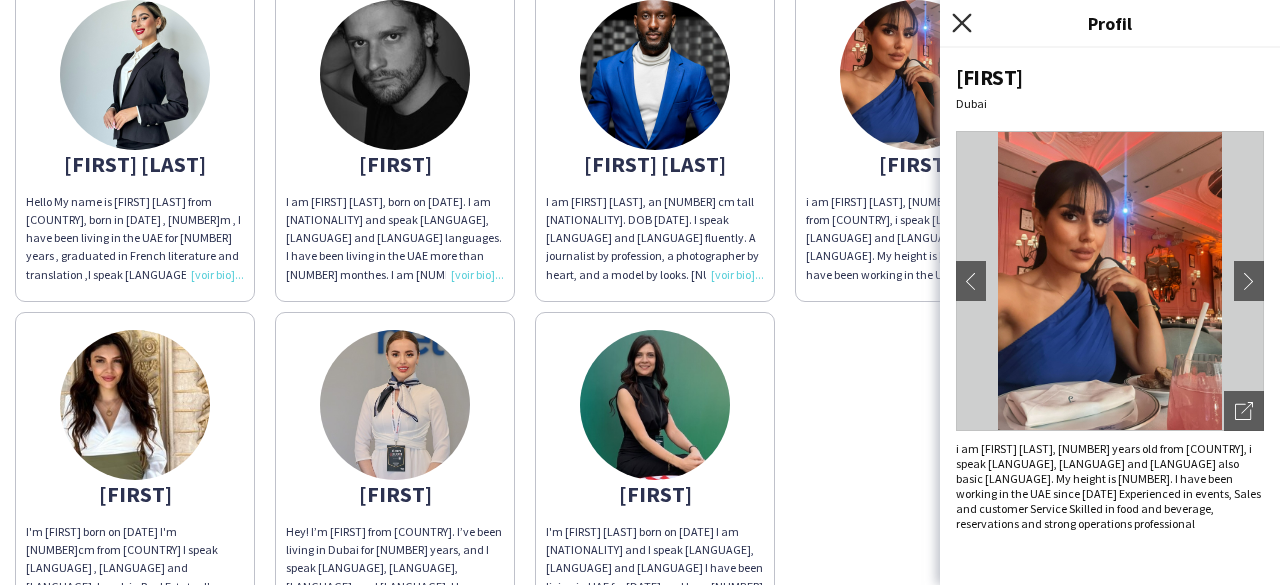 click 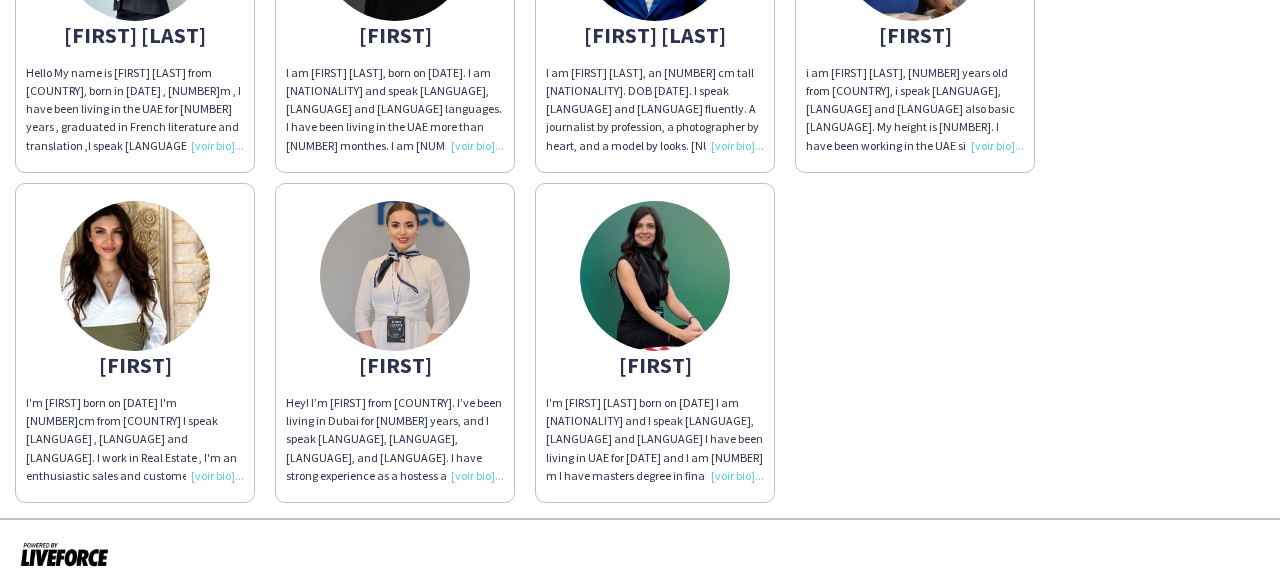 scroll, scrollTop: 1033, scrollLeft: 0, axis: vertical 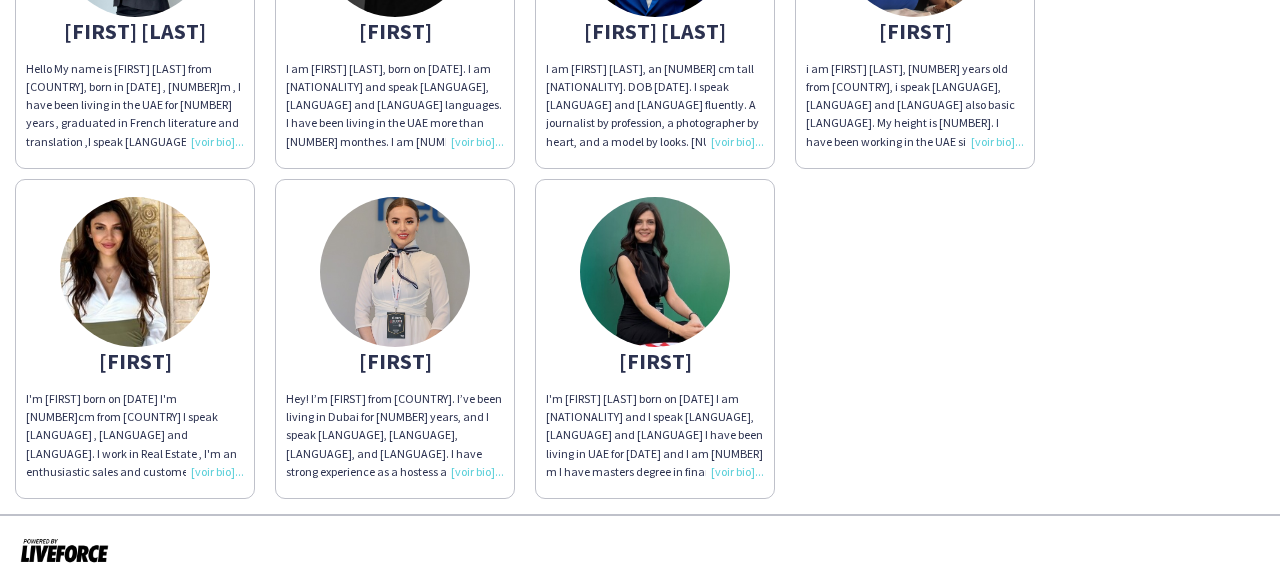 click on "Hey! I’m [FIRST] from [COUNTRY]. I’ve been living in Dubai for [NUMBER] years, and I speak [LANGUAGE], [LANGUAGE], [LANGUAGE], and [LANGUAGE]. I have strong experience as a hostess and promo model at a wide range of luxury and corporate events. I’m reliable, positive, and always make sure every guest feels special.
I truly love what I do — creating good vibes, beautiful moments, and making sure your event is remembered for all the right reasons." 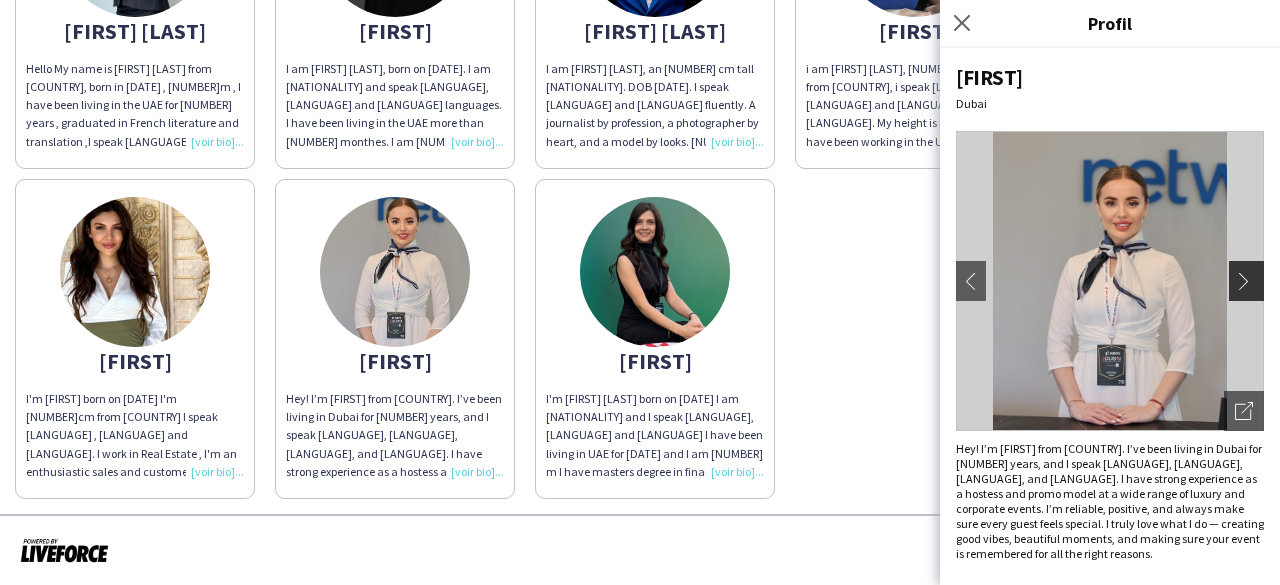click on "chevron-right" 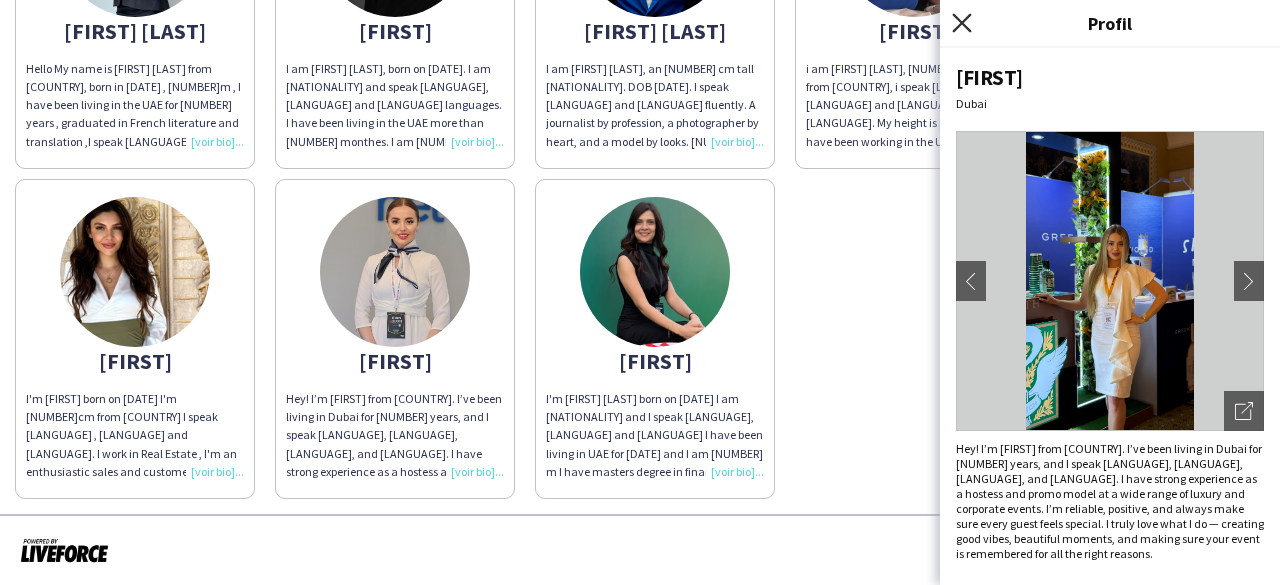 click on "Fermer le pop-in" 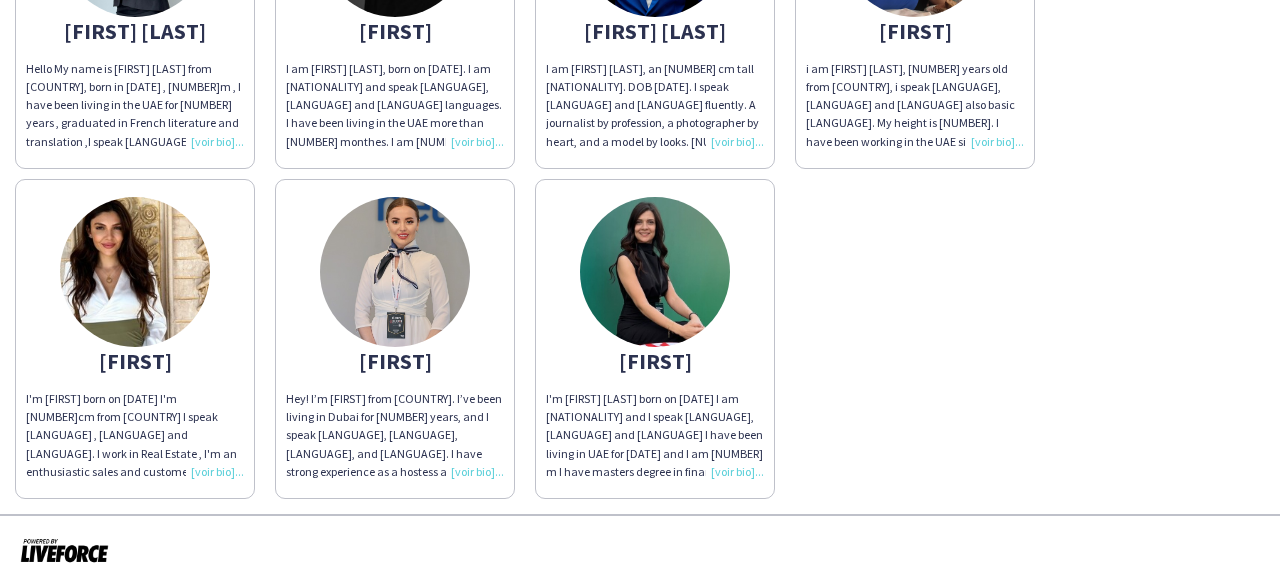 click on "I'm [FIRST] [LAST] born on [DATE]
I am [NATIONALITY] and I speak [LANGUAGE], [LANGUAGE] and [LANGUAGE]
I have been living in UAE for [DATE] and I am [NUMBER] m
I have masters degree in finance, [NUMBER] years experience in customer service and organising meetings and hosting events, I love travelling, discover new things, meet new people, I practice yoga, fitness, I hope we will do great things together 😊" 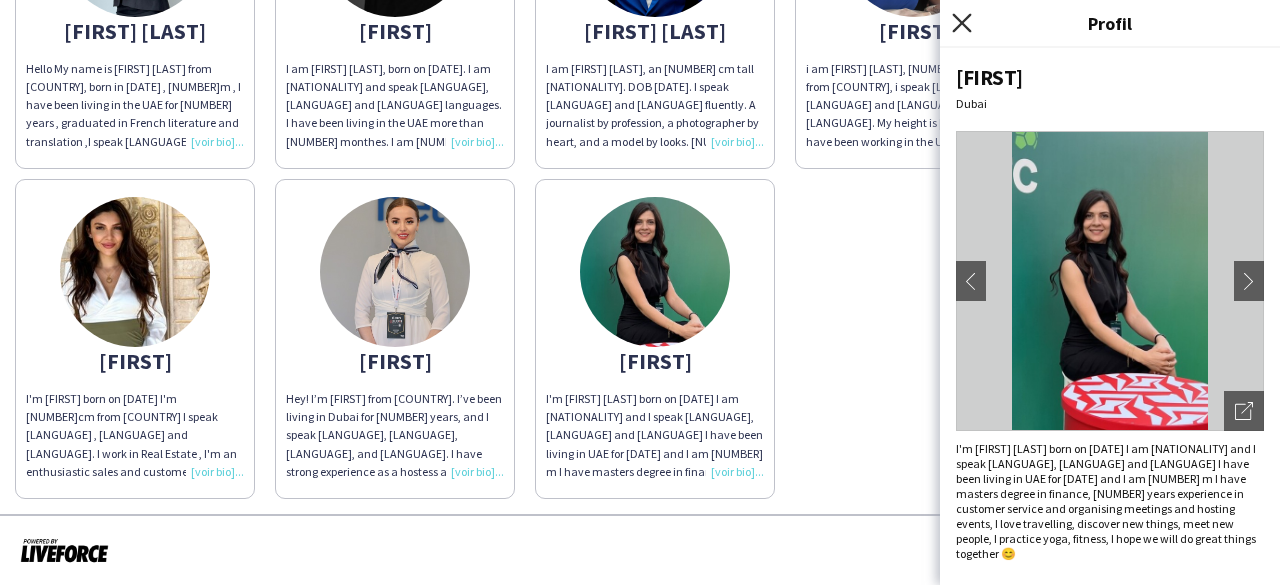 click on "Fermer le pop-in" 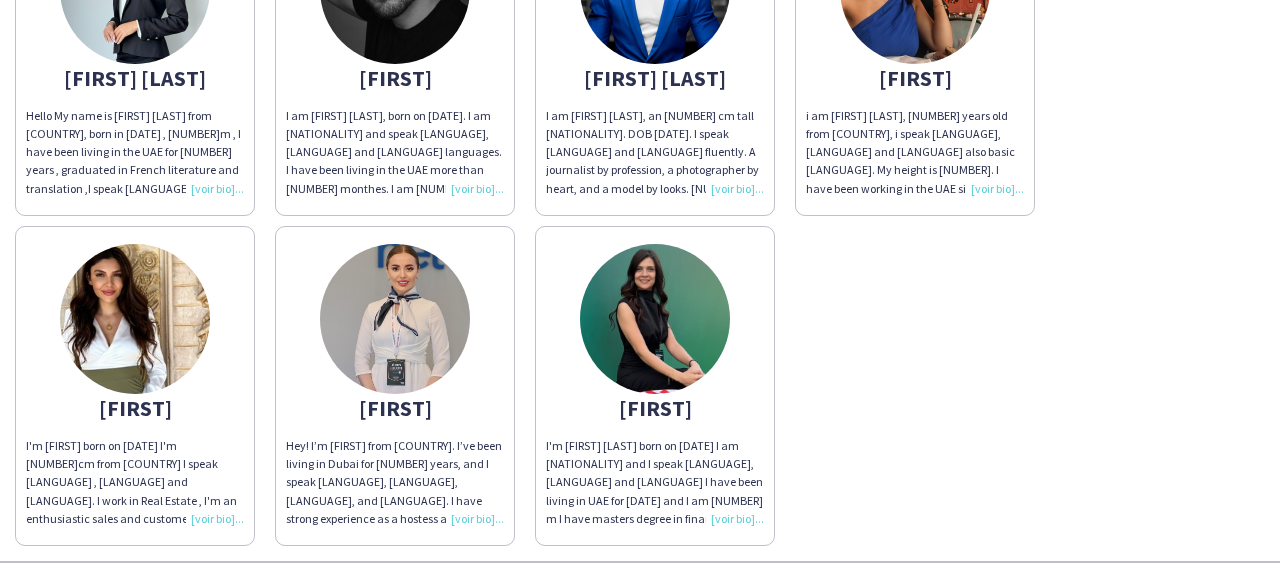 scroll, scrollTop: 1033, scrollLeft: 0, axis: vertical 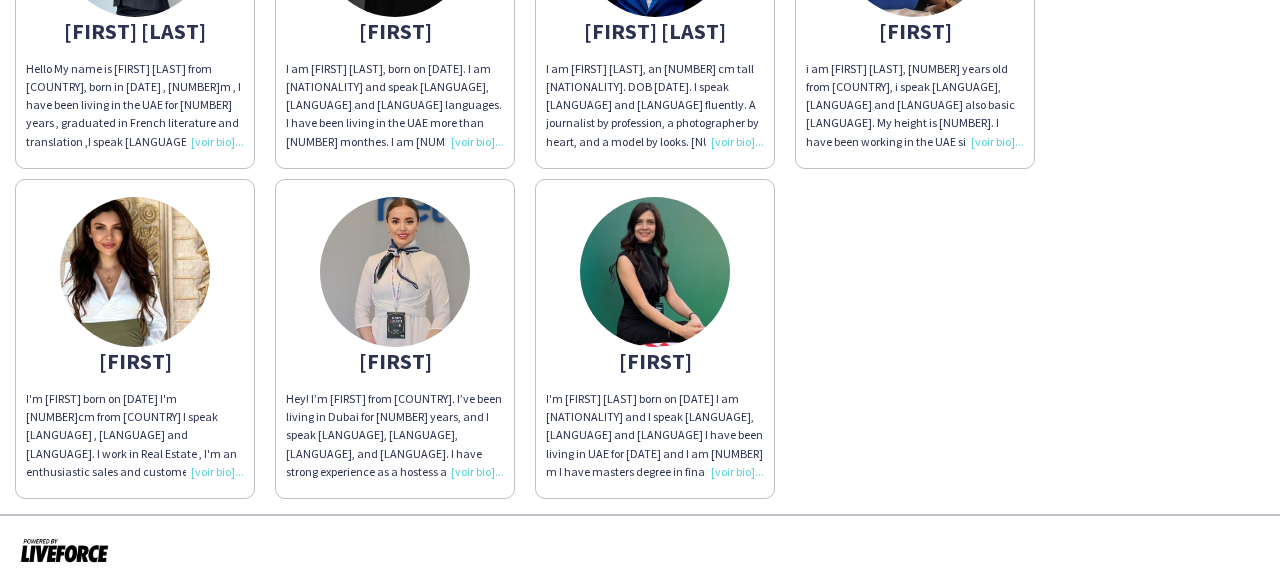 click on "I'm [FIRST] [LAST] born on [DATE]
I am [NATIONALITY] and I speak [LANGUAGE], [LANGUAGE] and [LANGUAGE]
I have been living in UAE for [DATE] and I am [NUMBER] m
I have masters degree in finance, [NUMBER] years experience in customer service and organising meetings and hosting events, I love travelling, discover new things, meet new people, I practice yoga, fitness, I hope we will do great things together 😊" 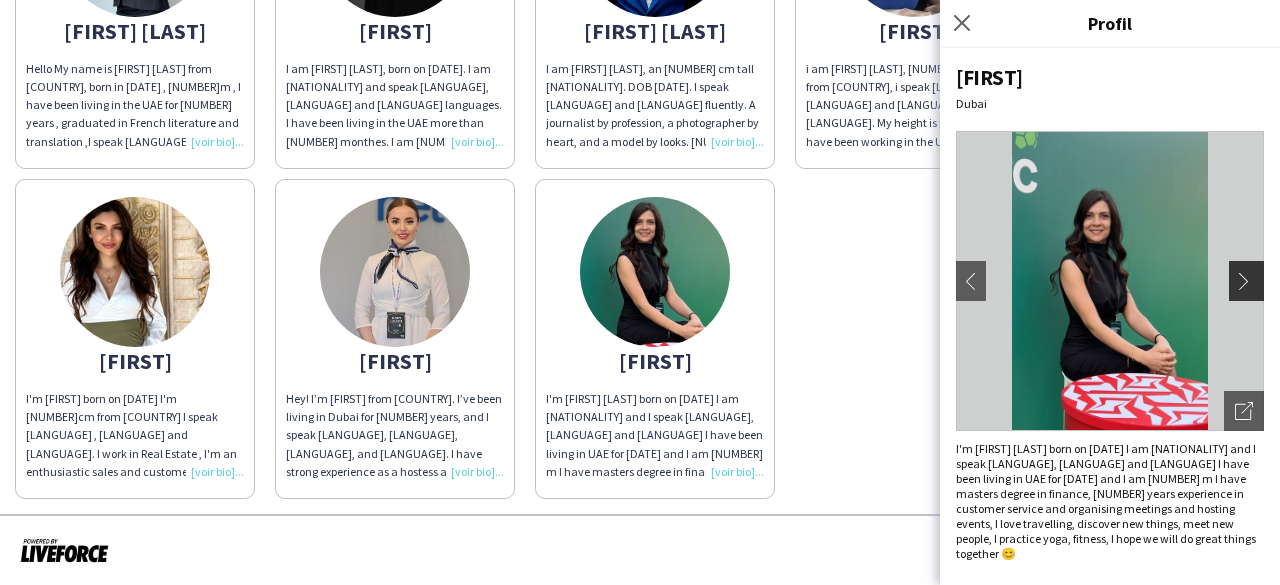 click on "chevron-right" 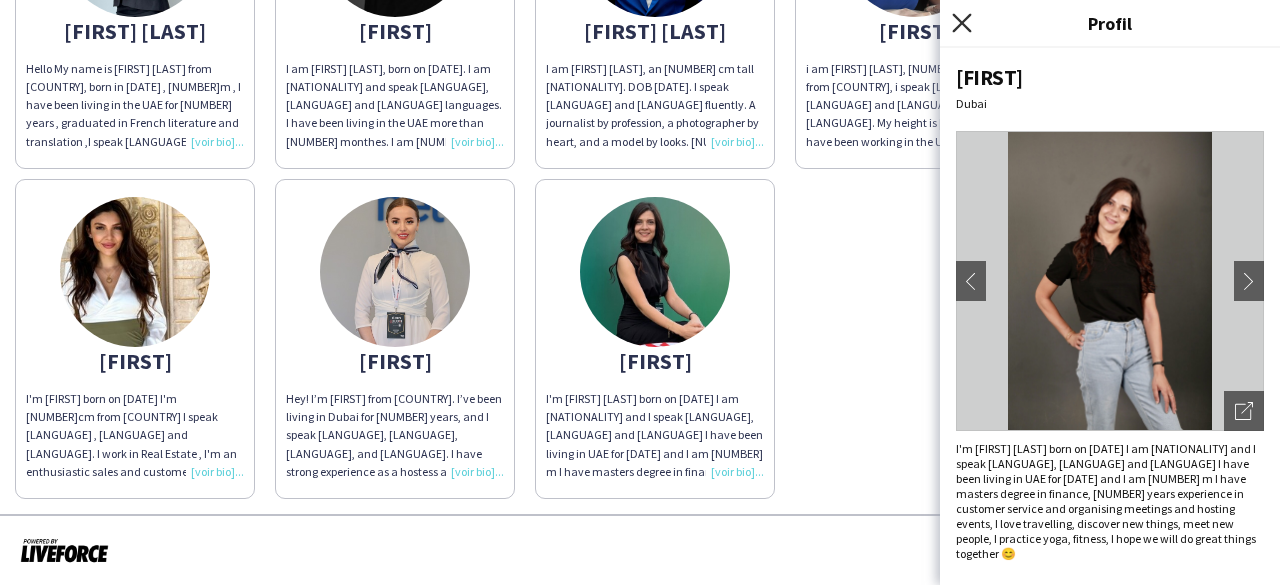 click 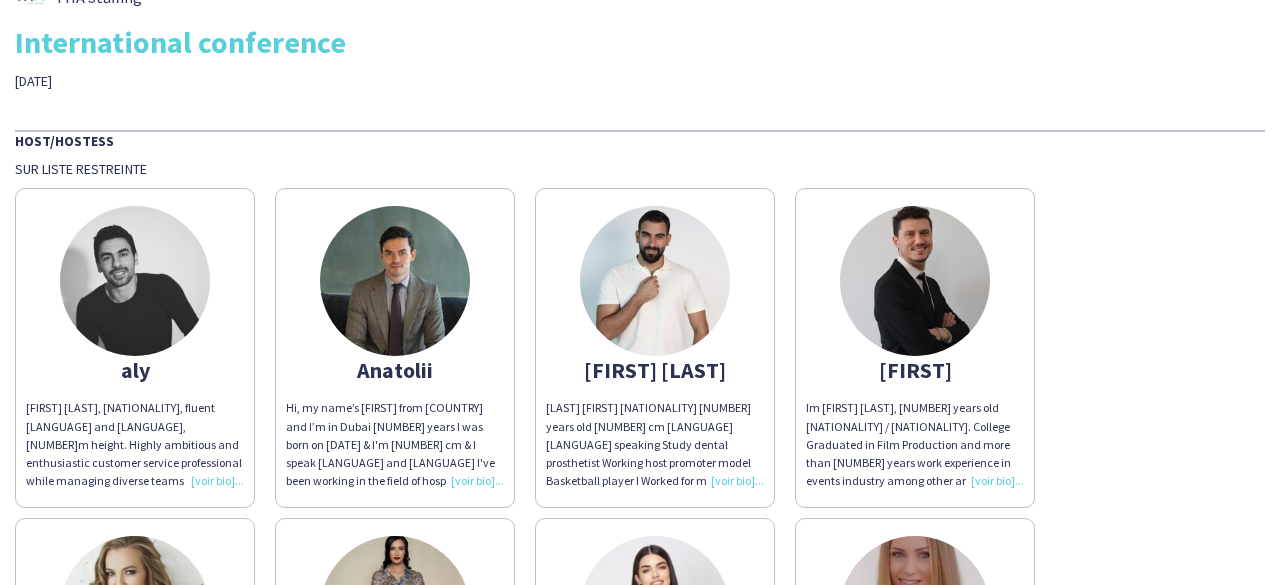 scroll, scrollTop: 133, scrollLeft: 0, axis: vertical 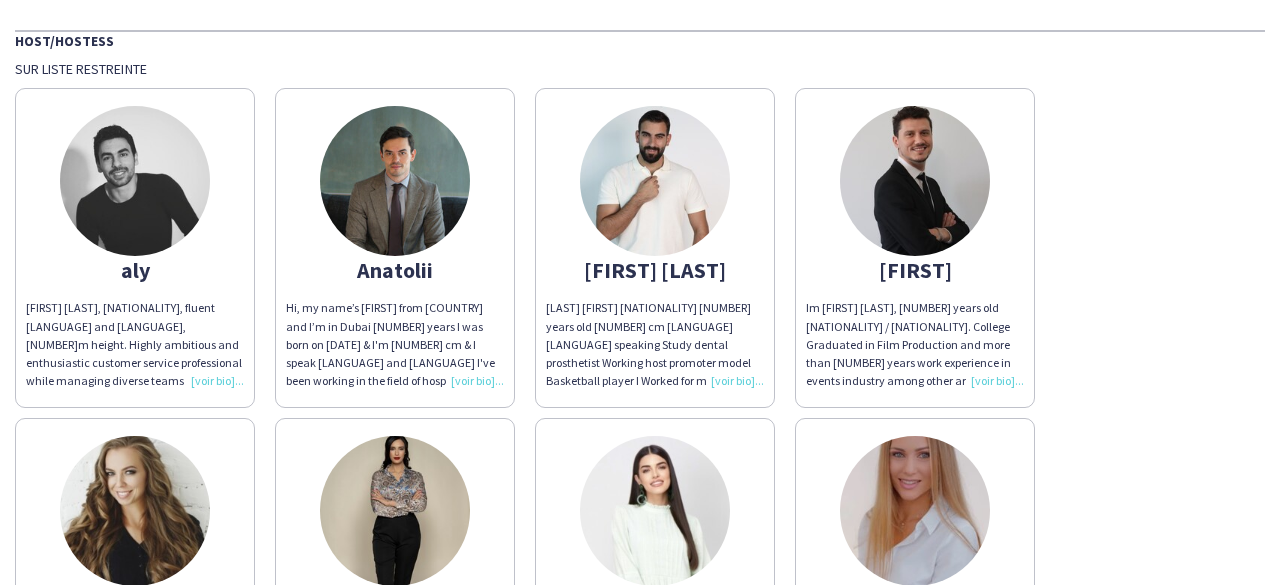 click on "Im [FIRST] [LAST], [NUMBER] years old [NATIONALITY] / [NATIONALITY].
College Graduated in Film Production and more than [NUMBER] years work experience in events industry among other areas like Tavel and Tourism, Flight Attendant, Hospitality, Events Planner, Film Production and Sales.
As a dedicated and versatile professional with a proven track record of delivering exceptional results, I bring a blend of skills, experience, and passion that make me a strong fit for your team." 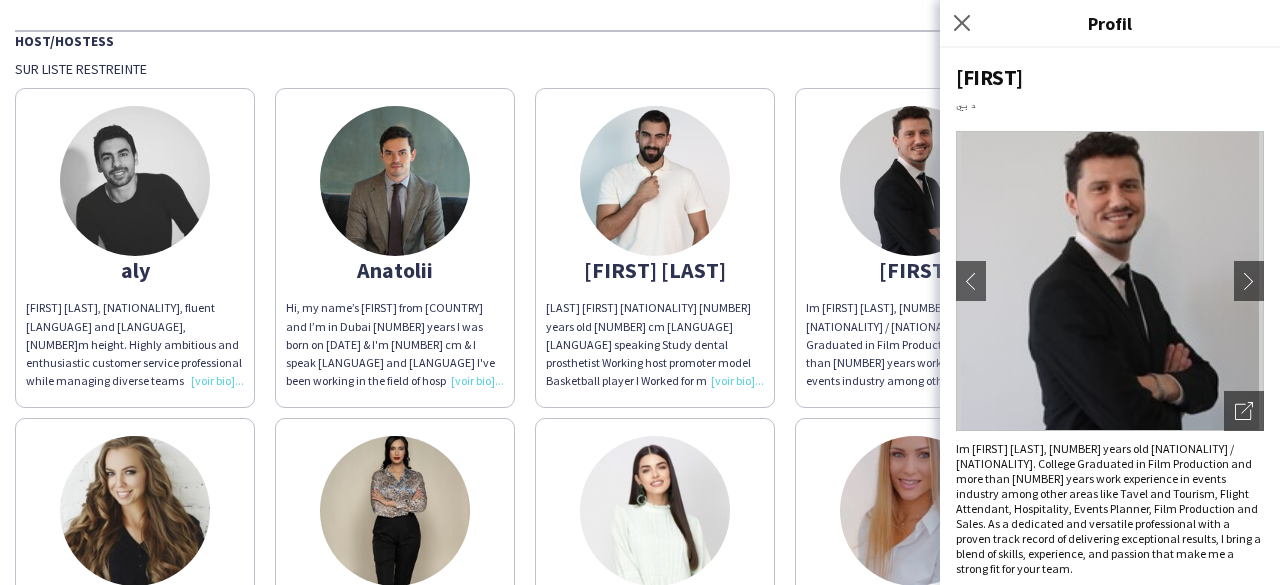 click on "Hi, my name’s [FIRST] from [COUNTRY] and I’m in Dubai [NUMBER] years I was born on [DATE] & I'm [NUMBER] cm & I speak [LANGUAGE] and [LANGUAGE] I've been working in the field of hospitality for [NUMBER] years. My work experience as a waiter, host, bartender, manager and promoter. I am a sociable and cheerful person who enjoys the work I undertake. I have done a lot of events, exhibitions and privet parties with high profile clients and always spread good energy at work." 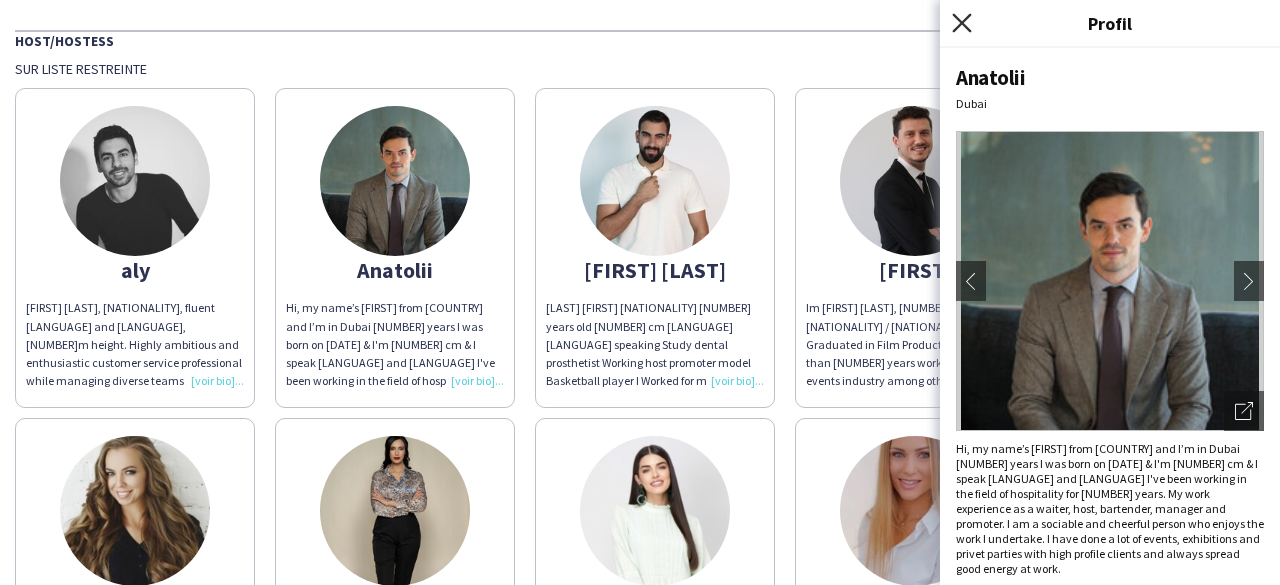 click 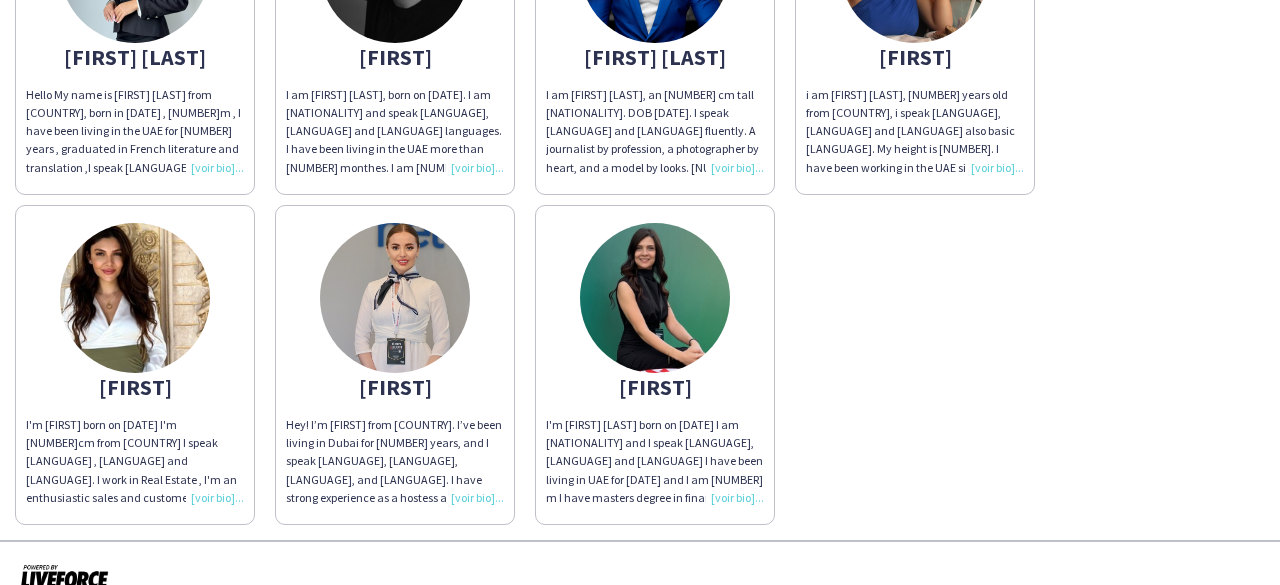 scroll, scrollTop: 1033, scrollLeft: 0, axis: vertical 